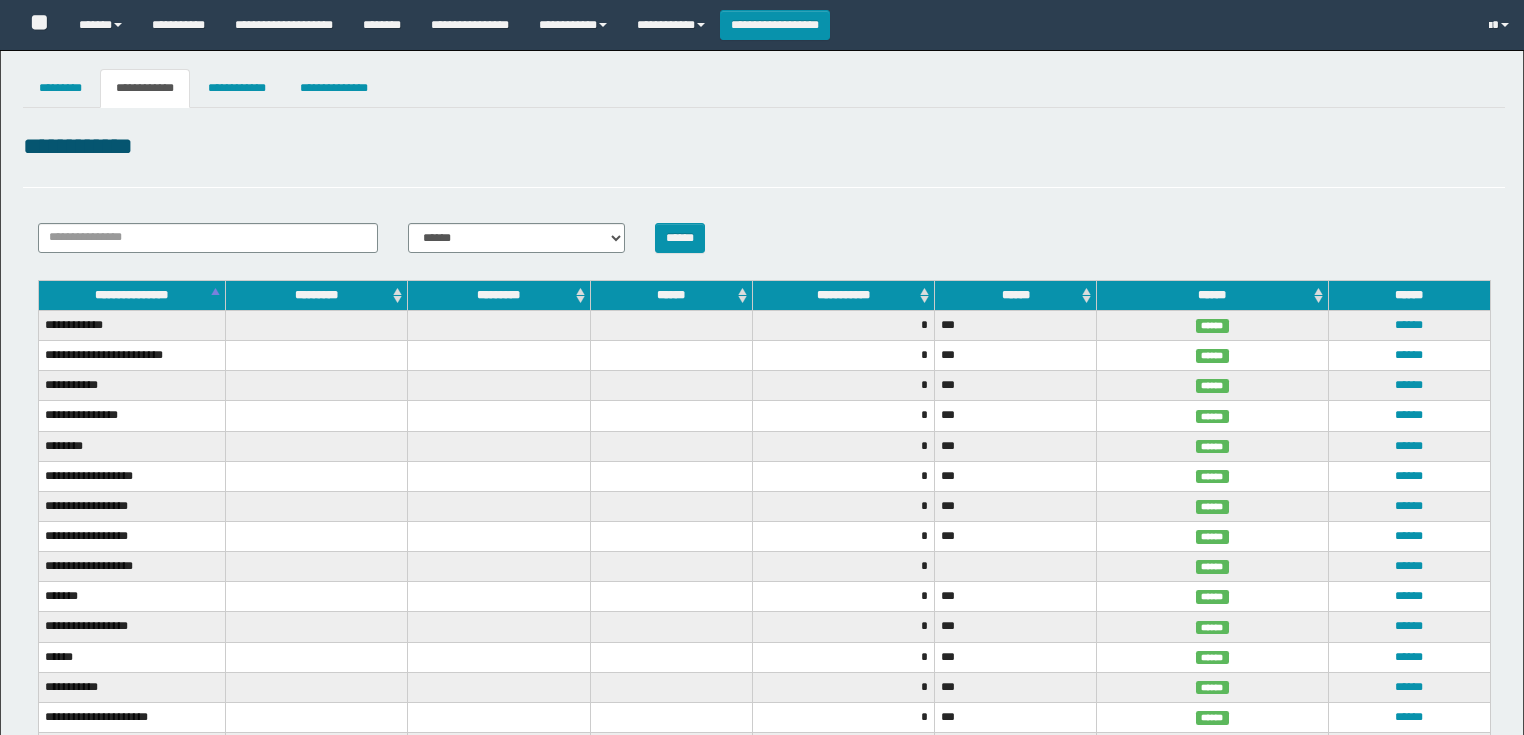 select on "***" 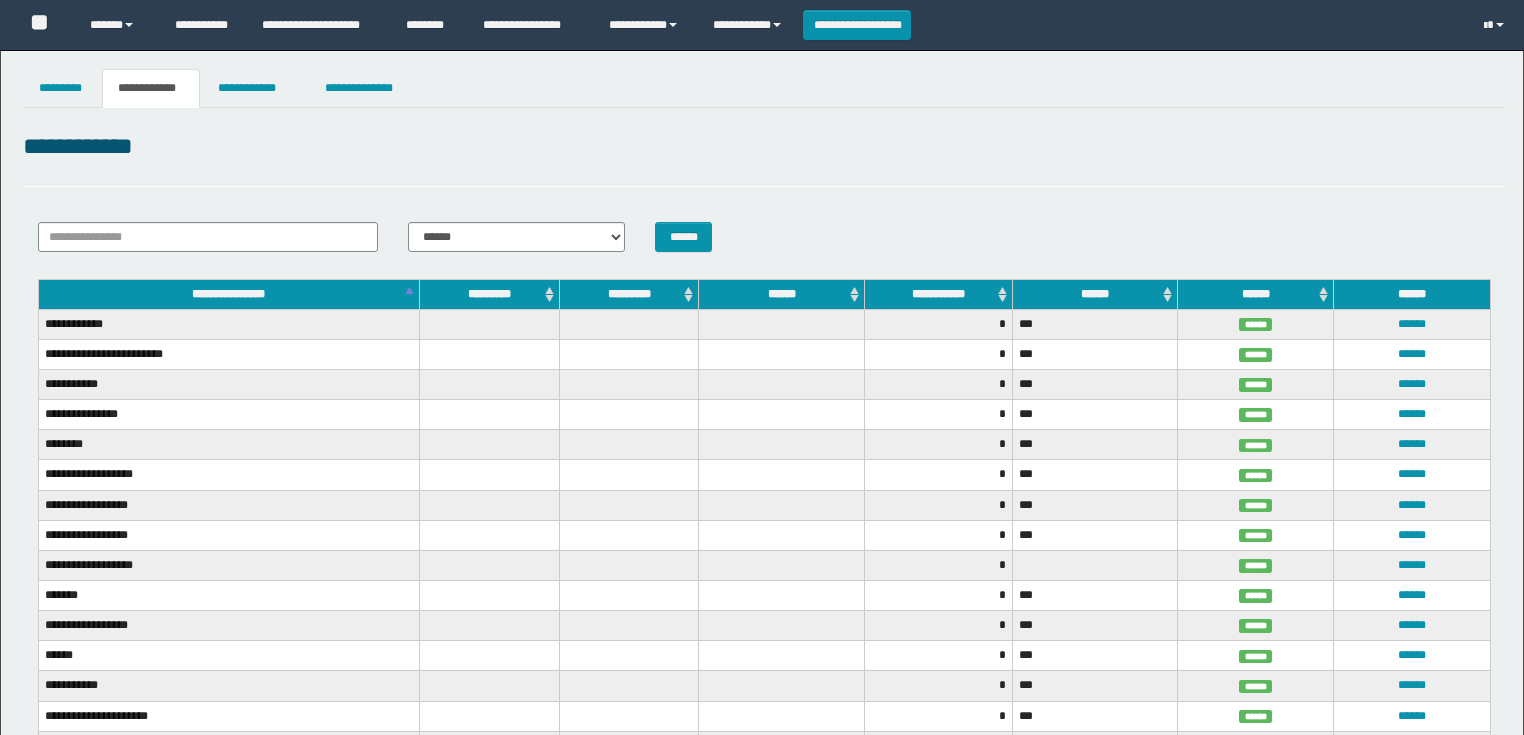 scroll, scrollTop: 1024, scrollLeft: 0, axis: vertical 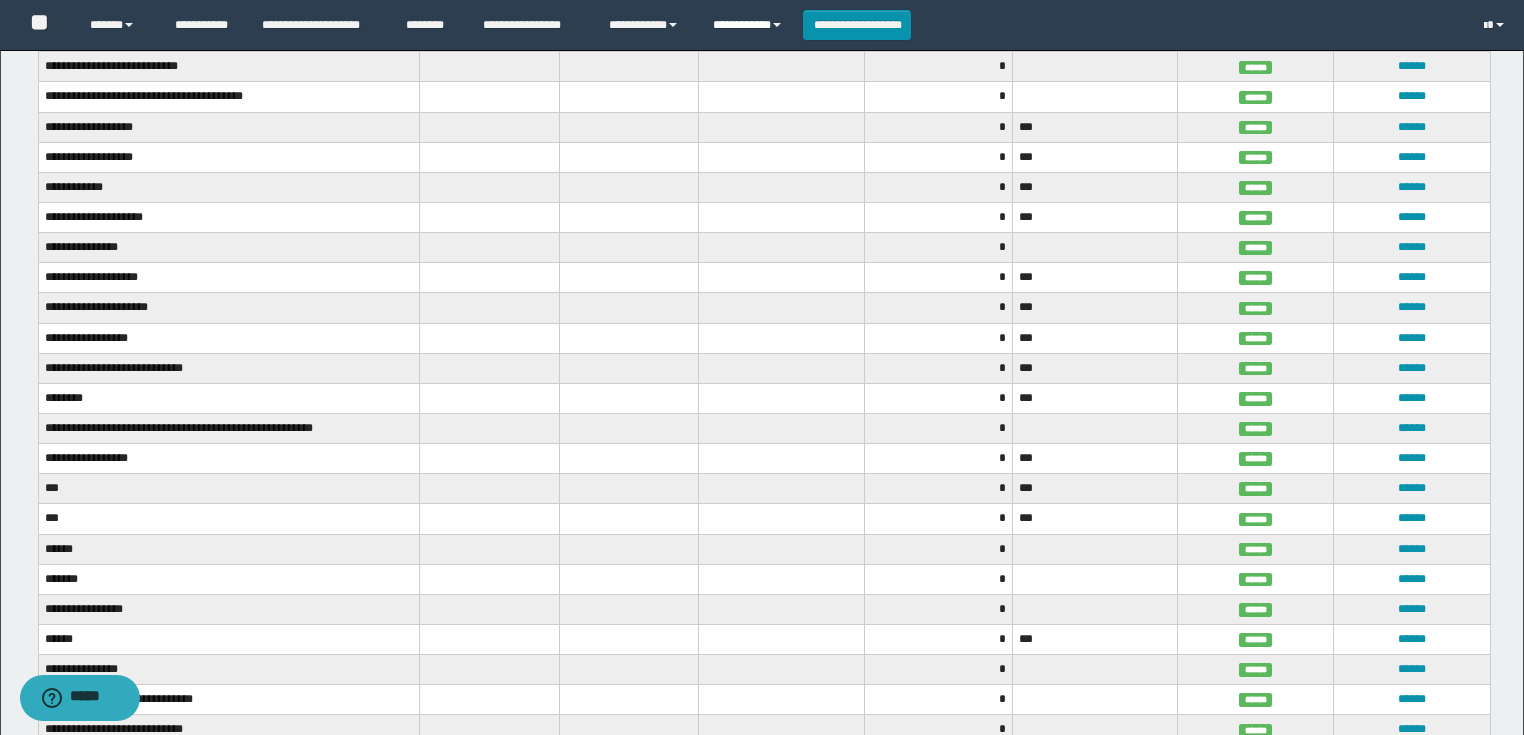 click on "**********" at bounding box center [750, 25] 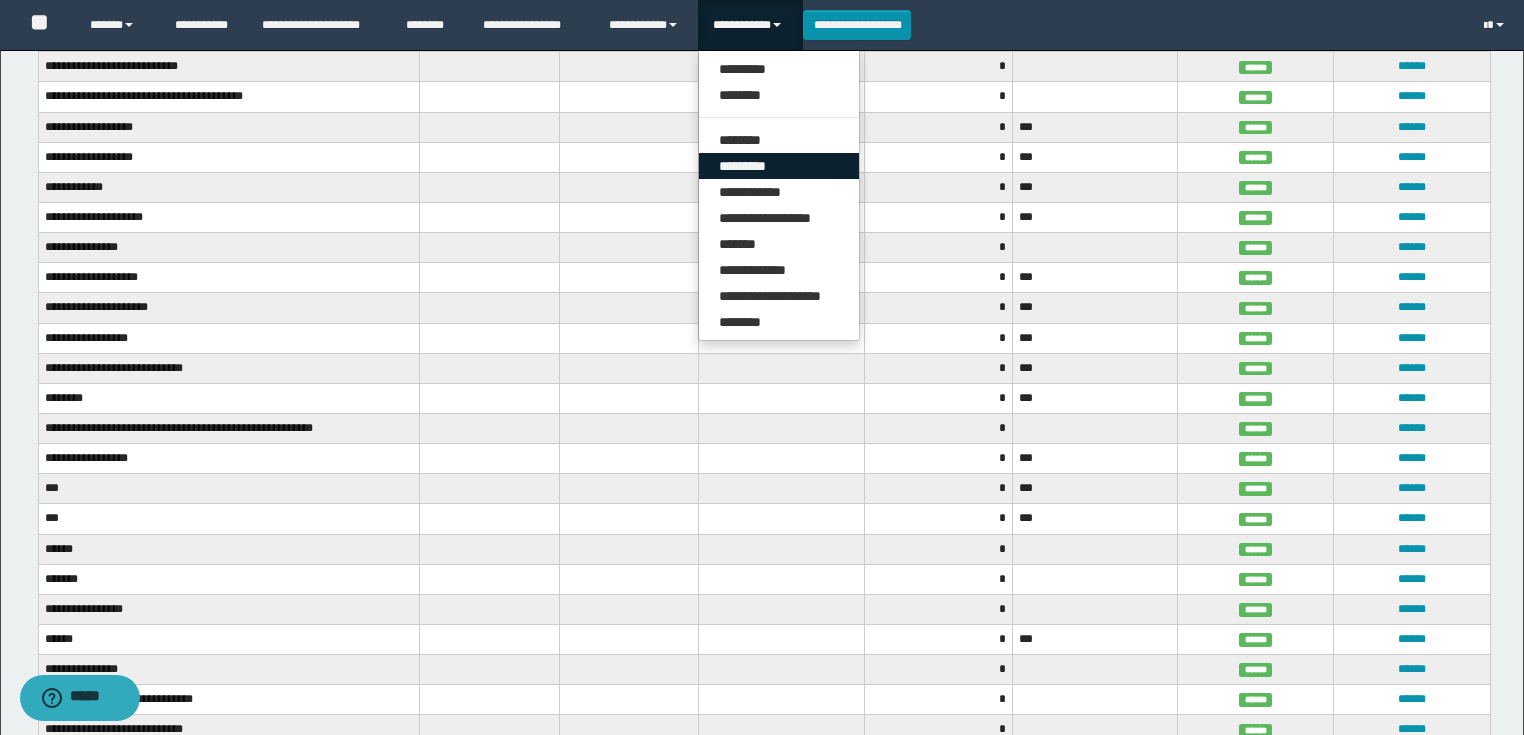 click on "*********" at bounding box center [779, 166] 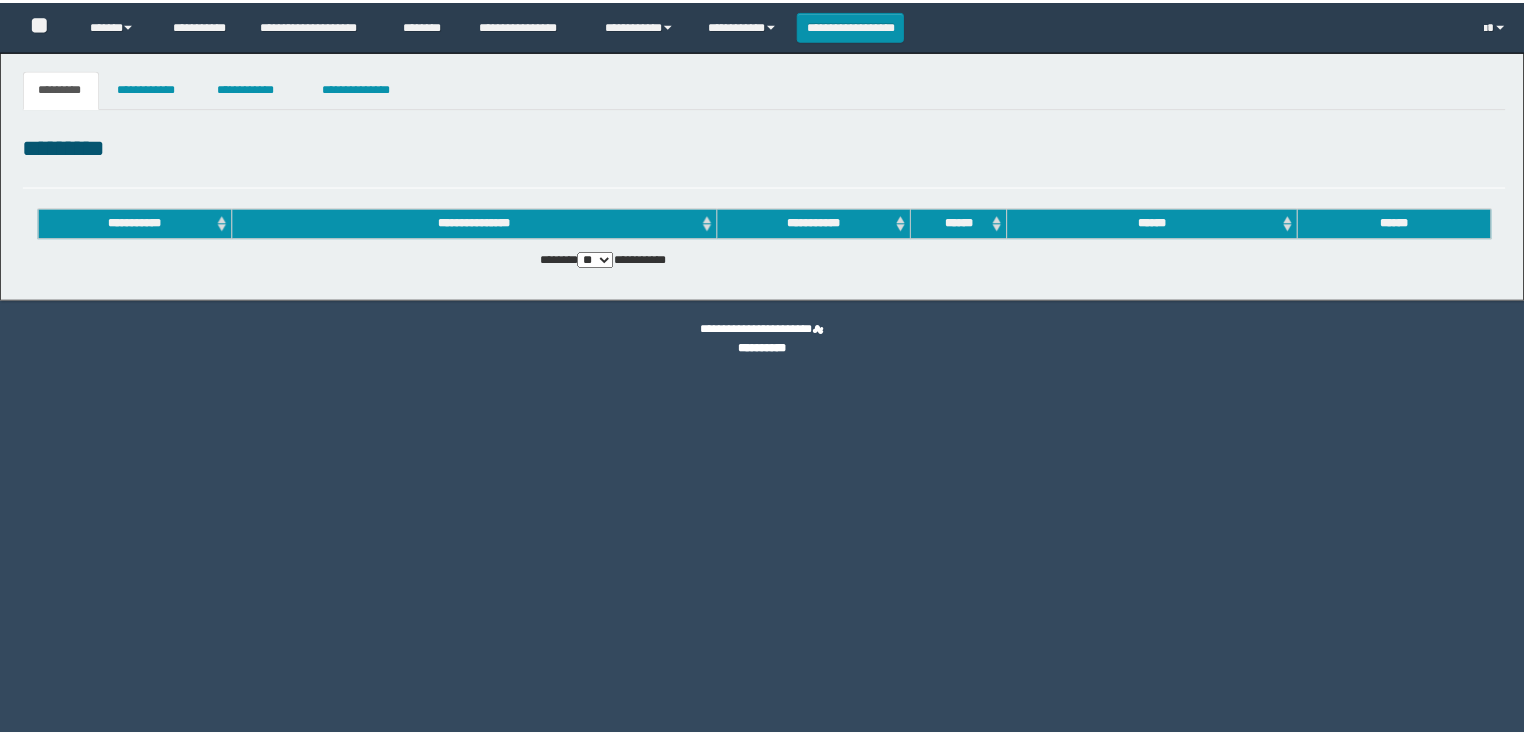 scroll, scrollTop: 0, scrollLeft: 0, axis: both 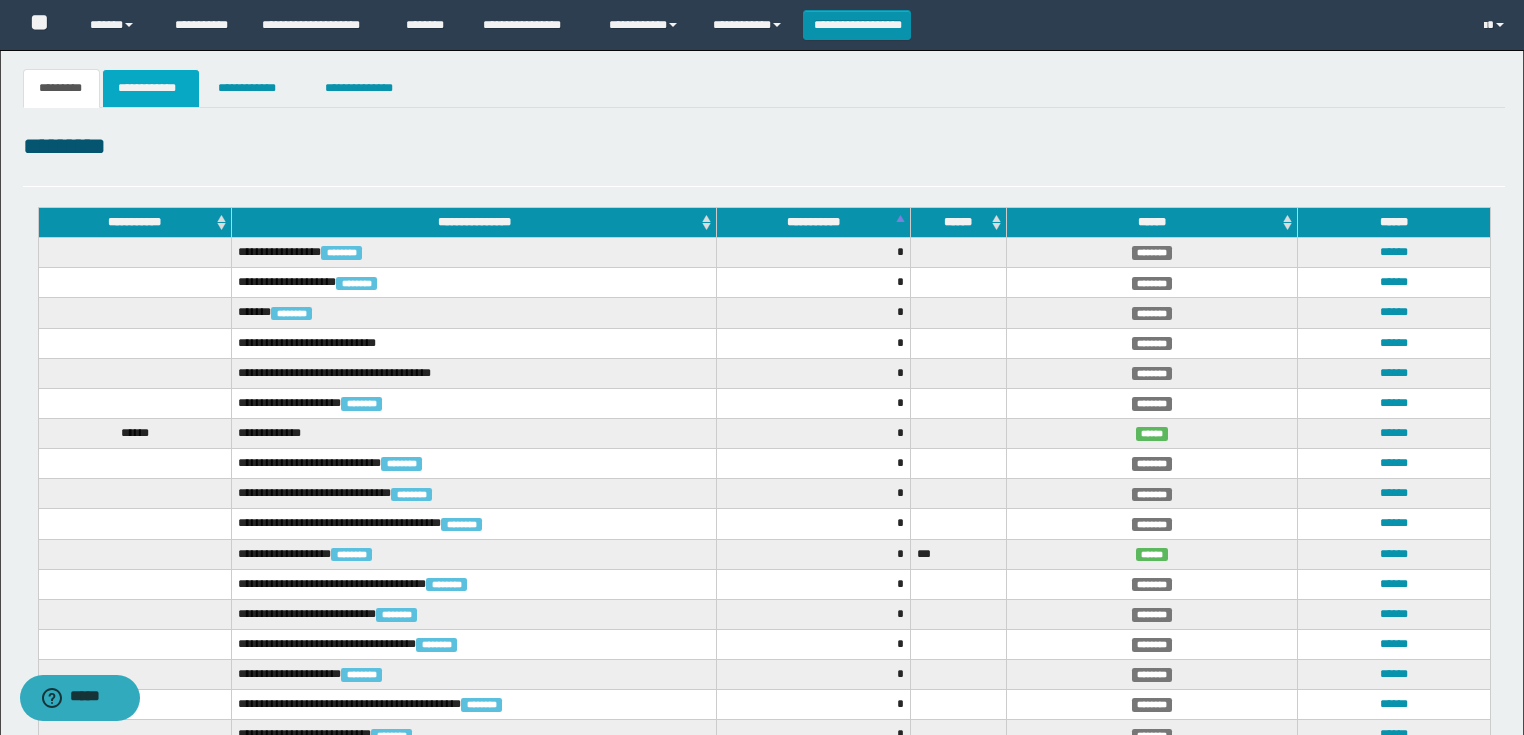 click on "**********" at bounding box center (151, 88) 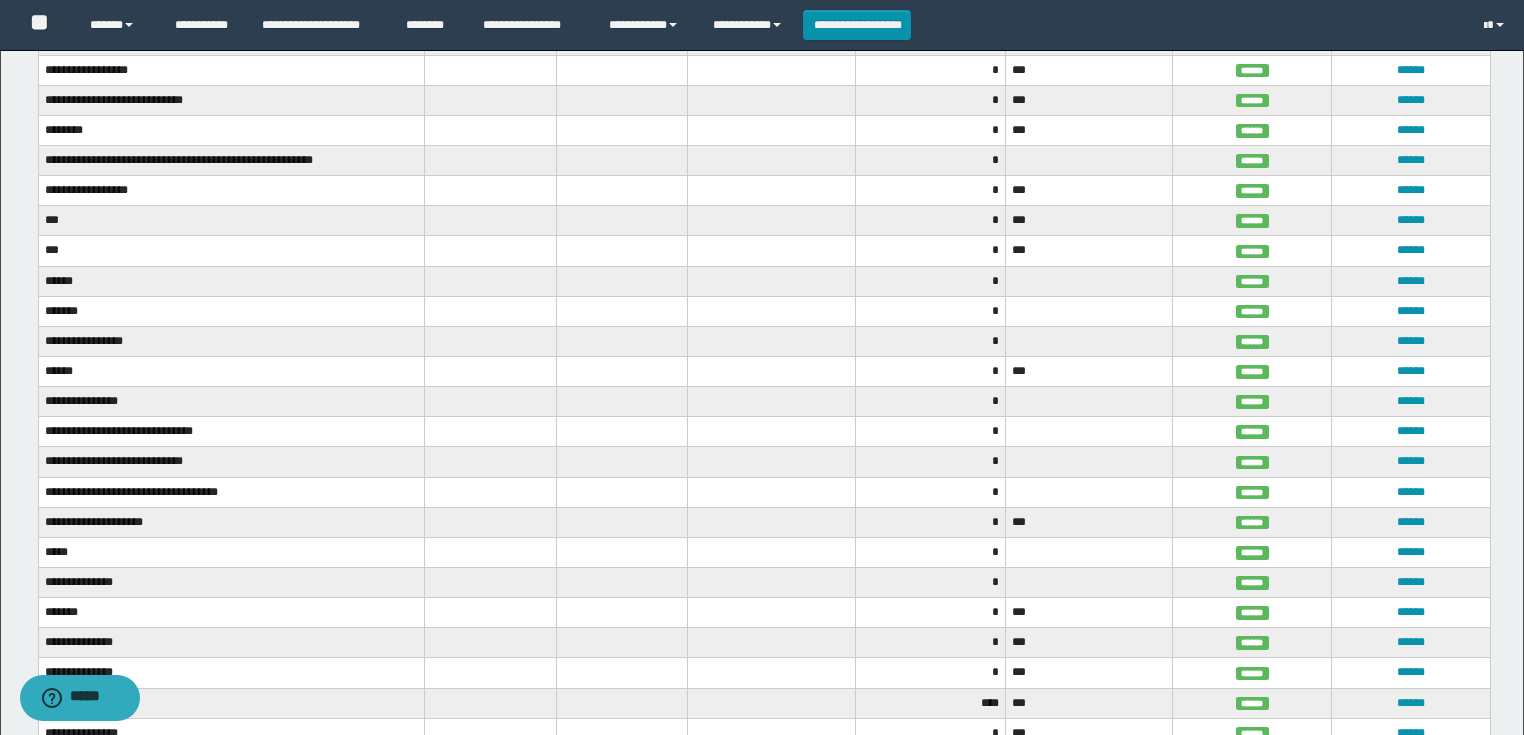 scroll, scrollTop: 1227, scrollLeft: 0, axis: vertical 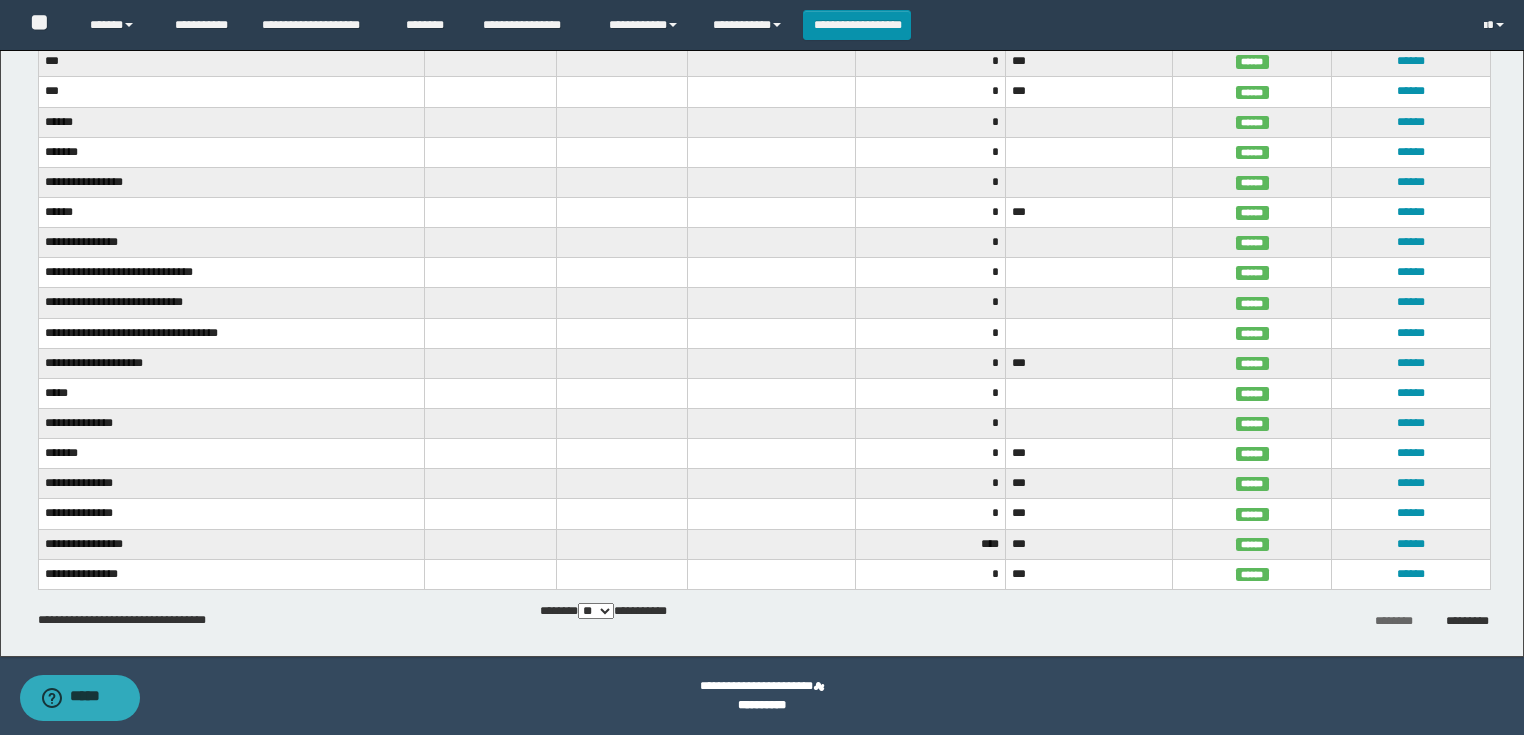 click on "** *** ***" at bounding box center [596, 611] 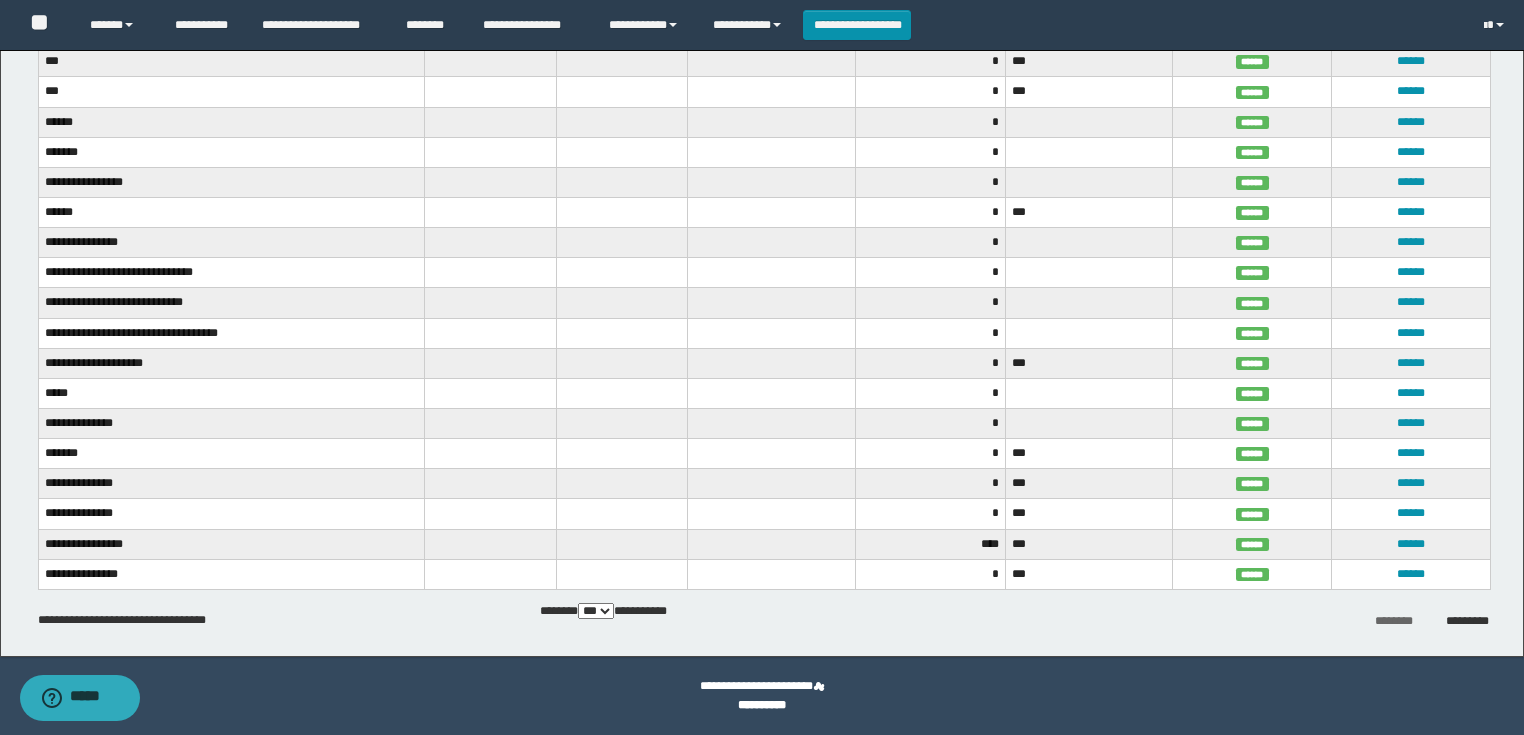 click on "** *** ***" at bounding box center (596, 611) 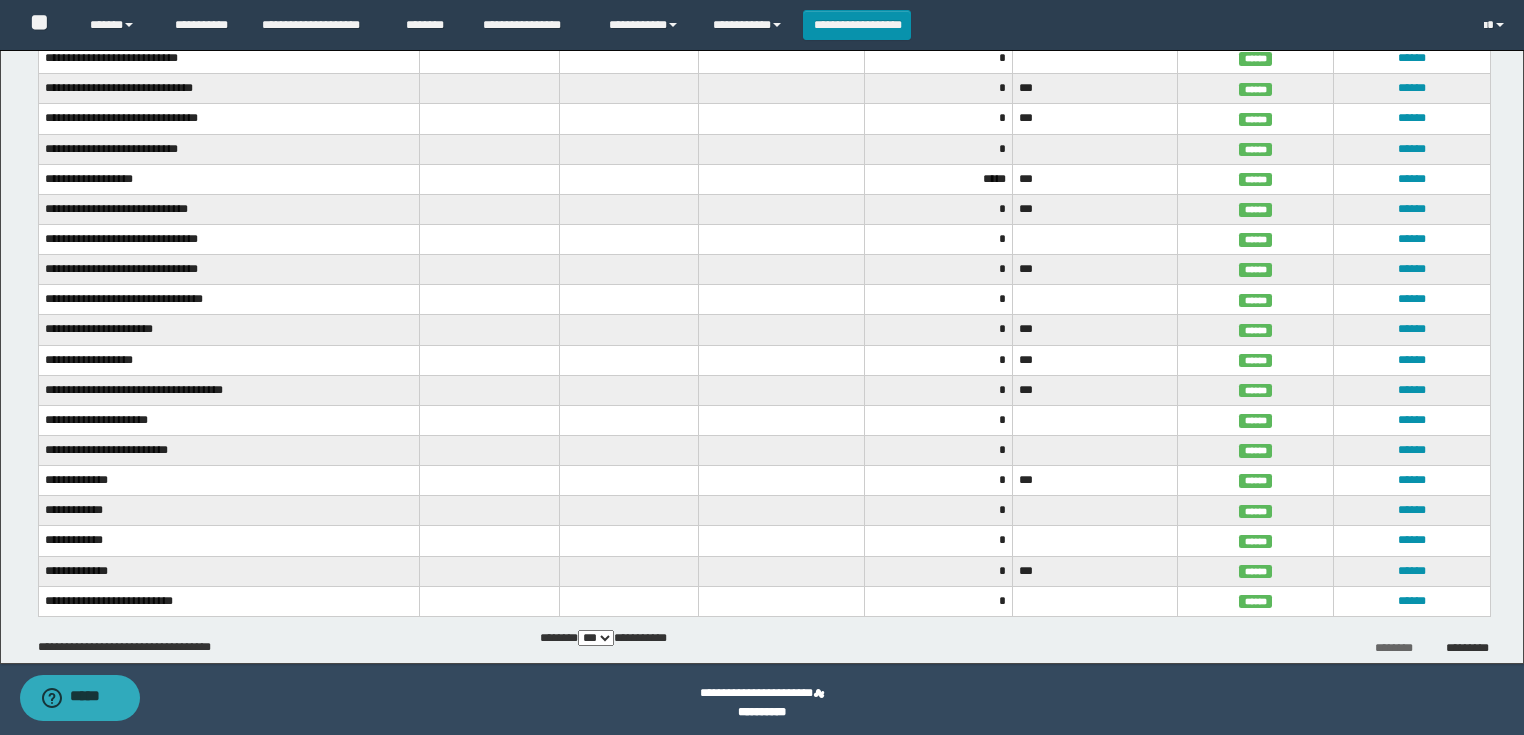 scroll, scrollTop: 4220, scrollLeft: 0, axis: vertical 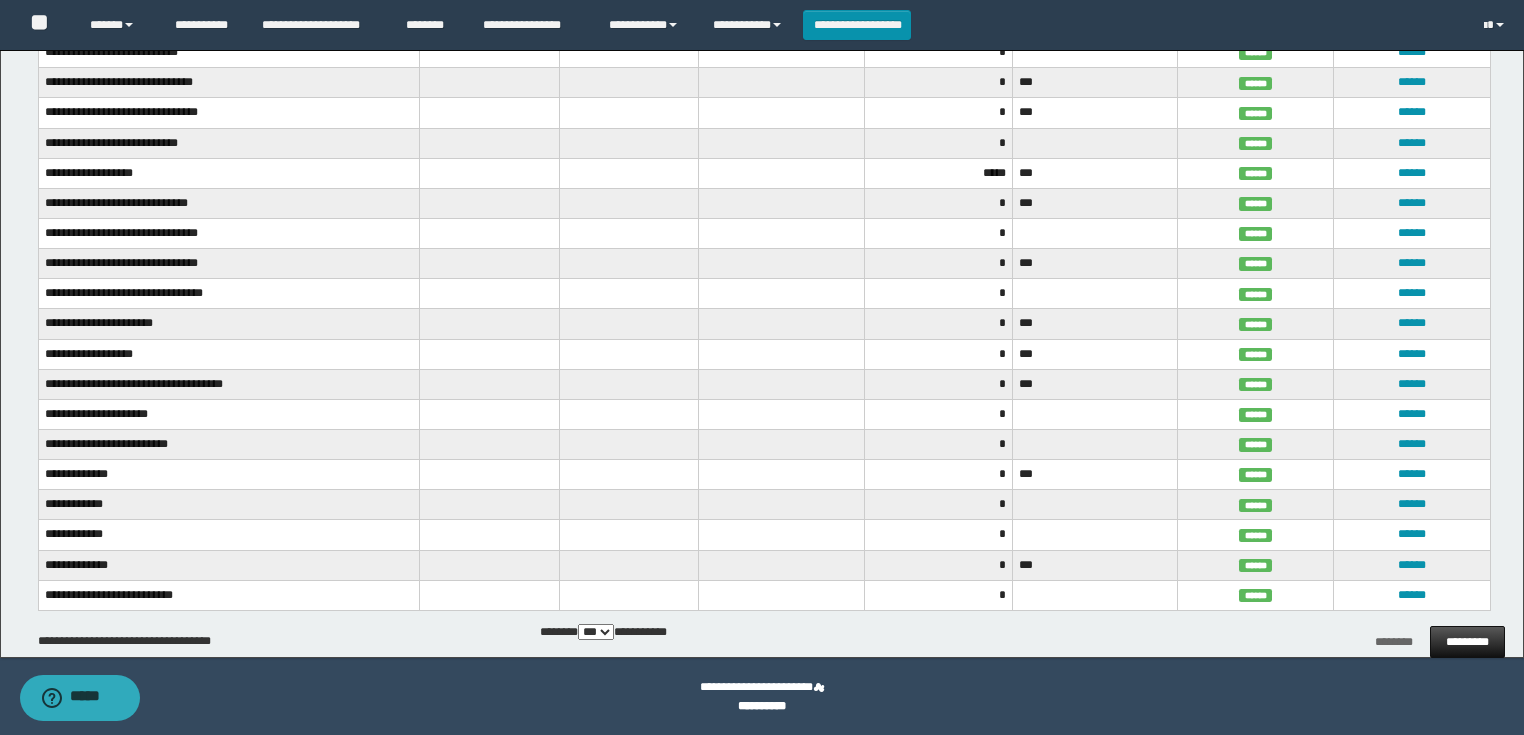 click on "*********" at bounding box center [1467, 642] 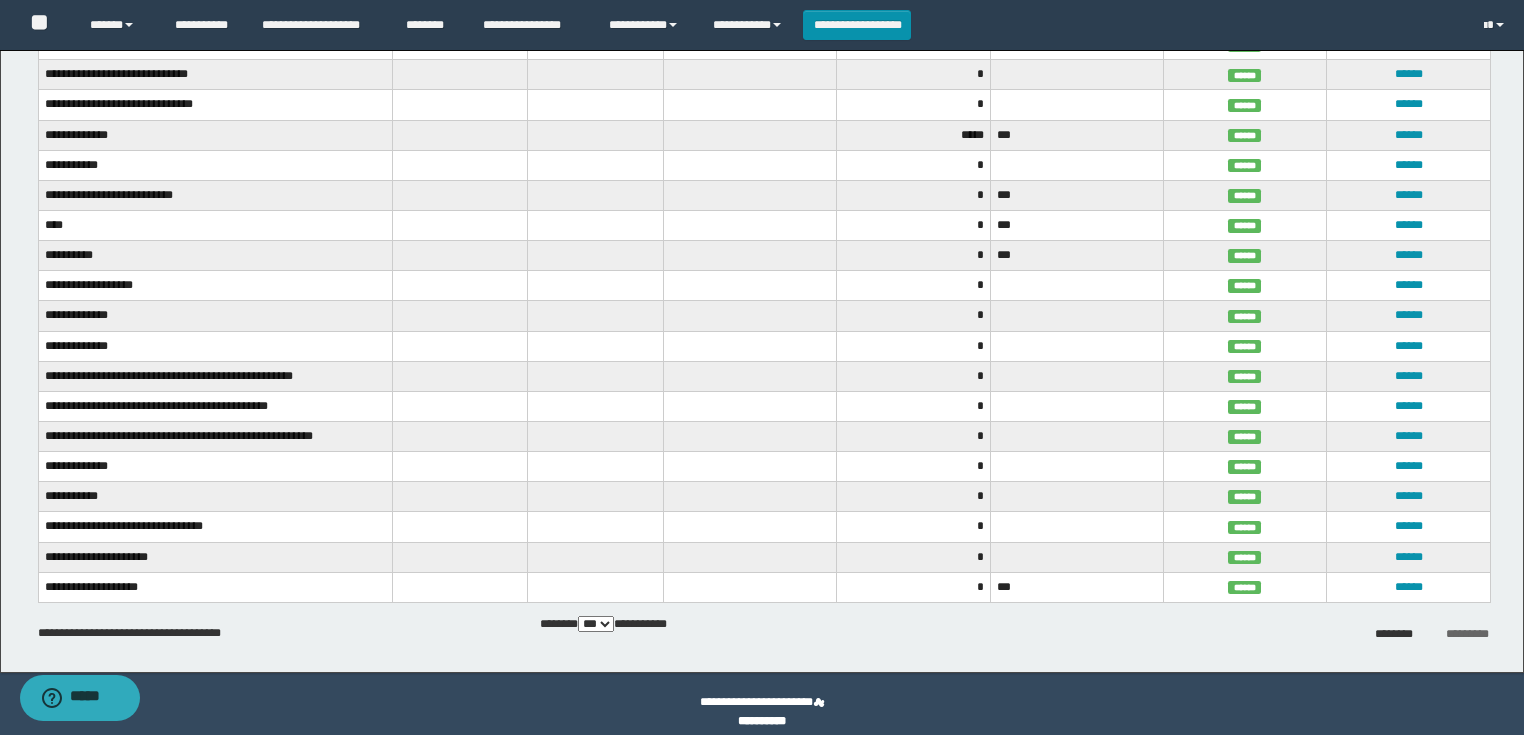 scroll, scrollTop: 808, scrollLeft: 0, axis: vertical 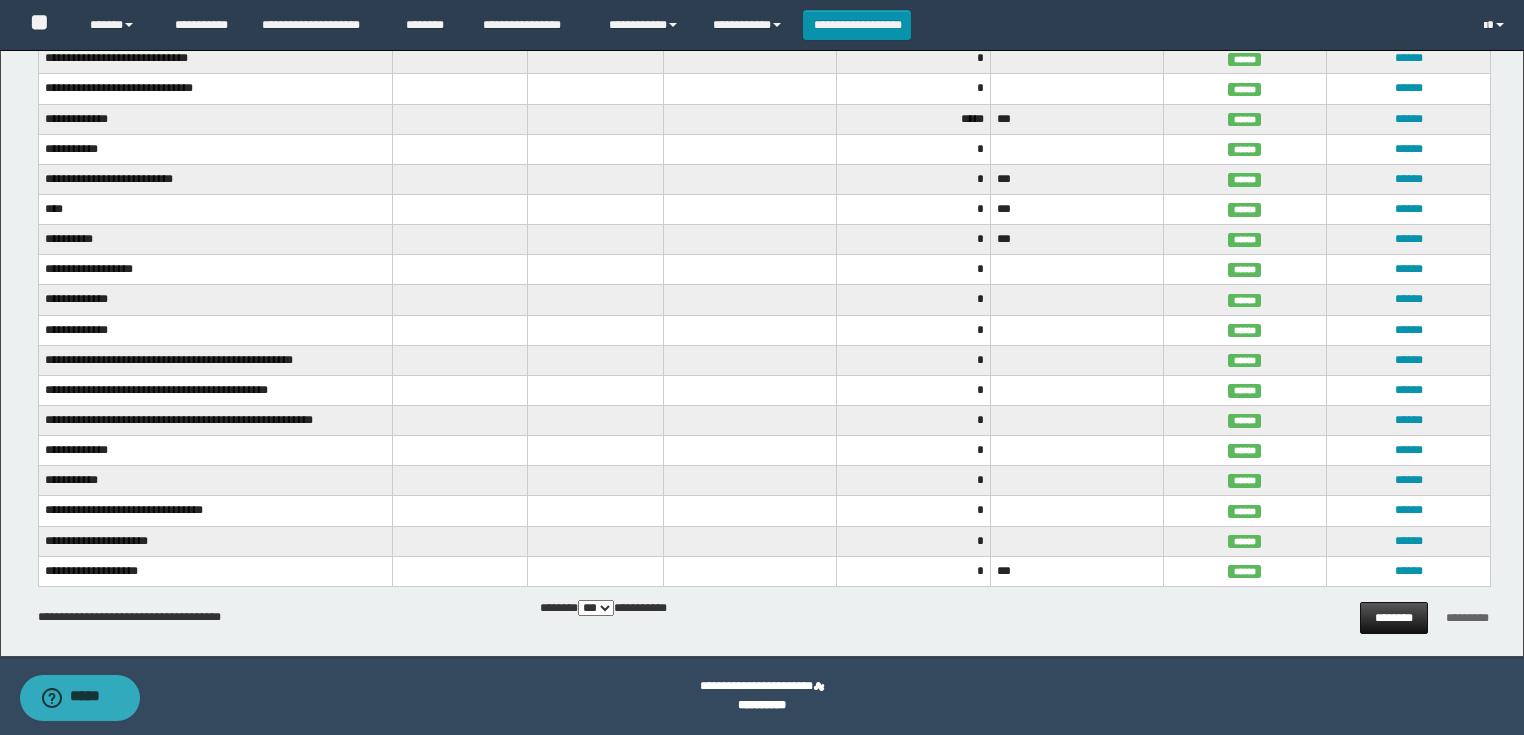 click on "********" at bounding box center (1394, 618) 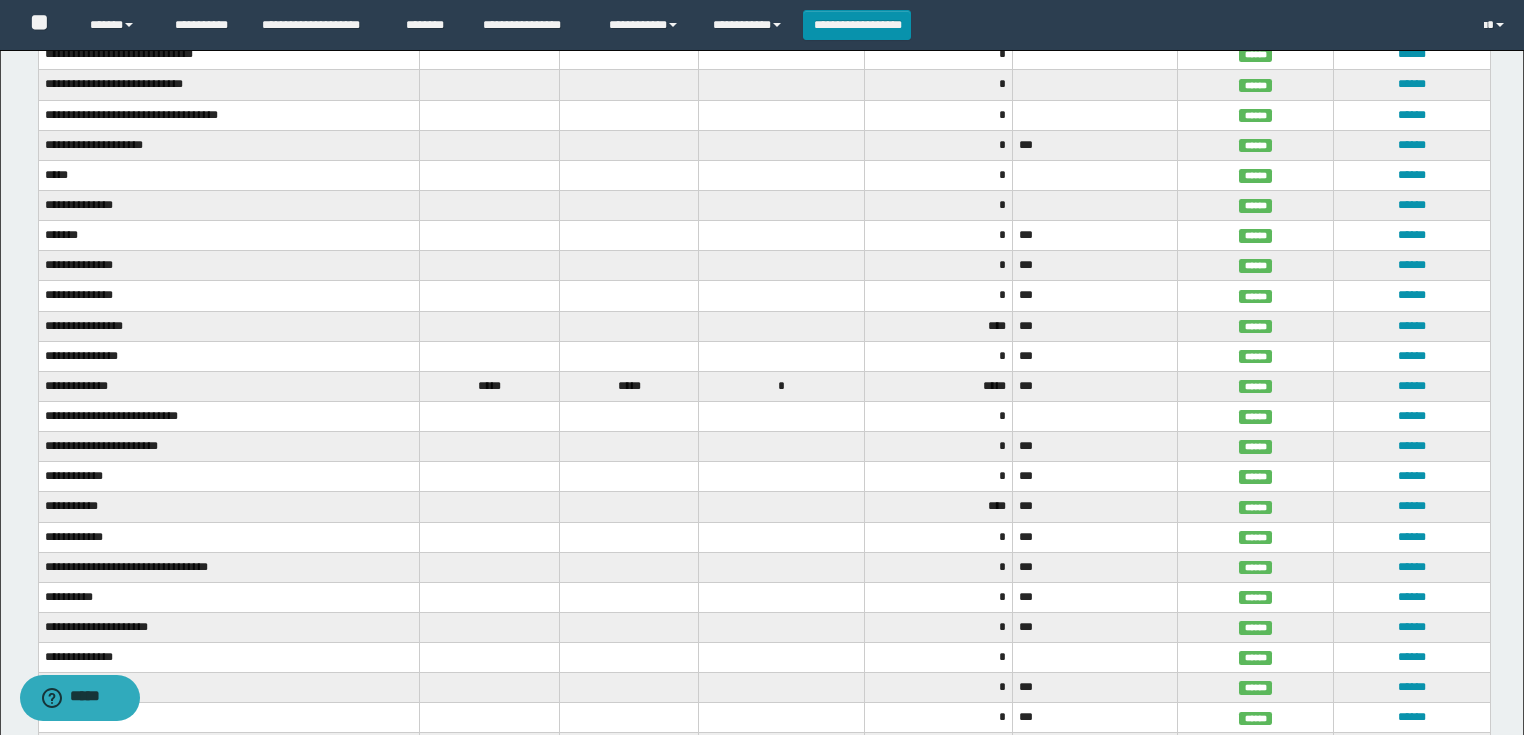 scroll, scrollTop: 1440, scrollLeft: 0, axis: vertical 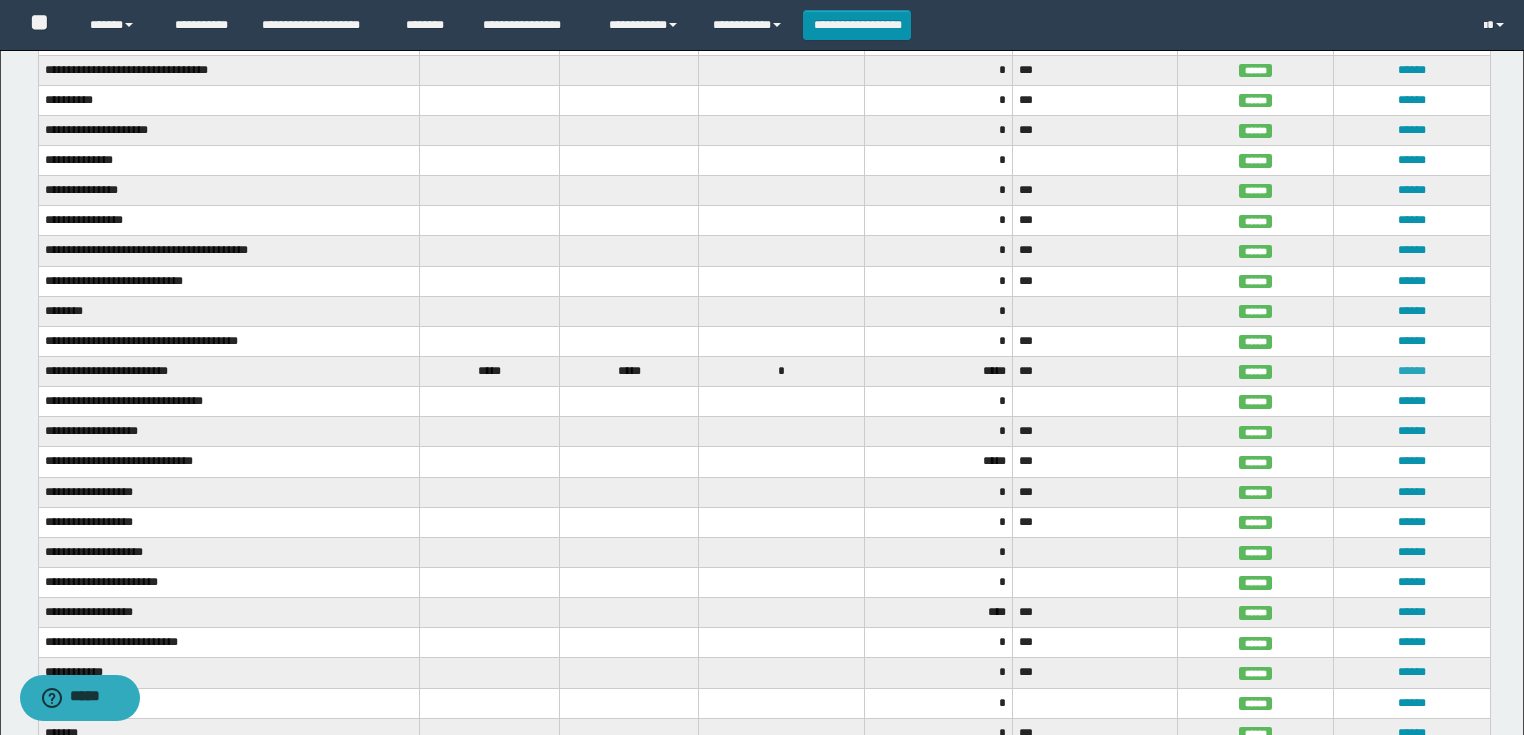 click on "******" at bounding box center [1412, 371] 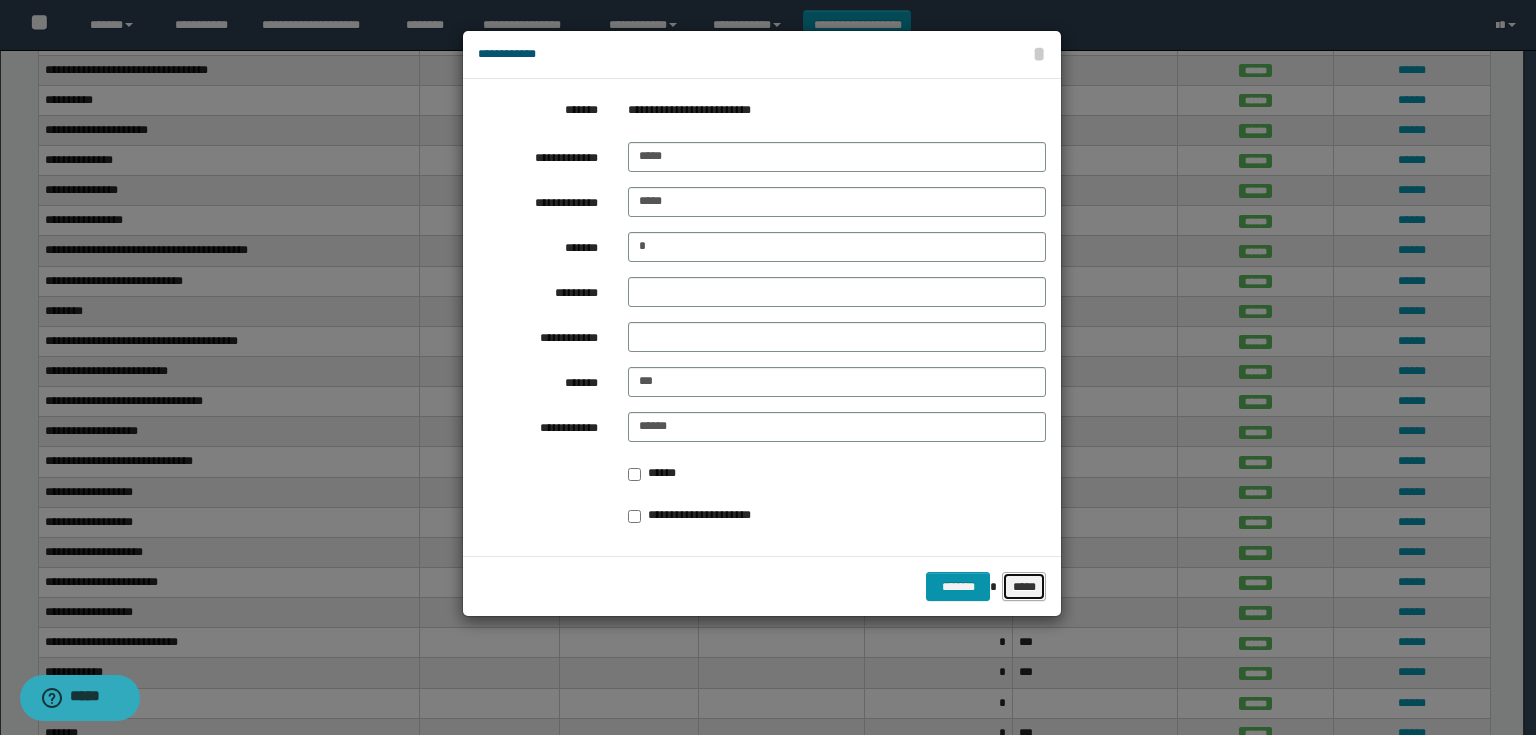 click on "*****" at bounding box center [1024, 587] 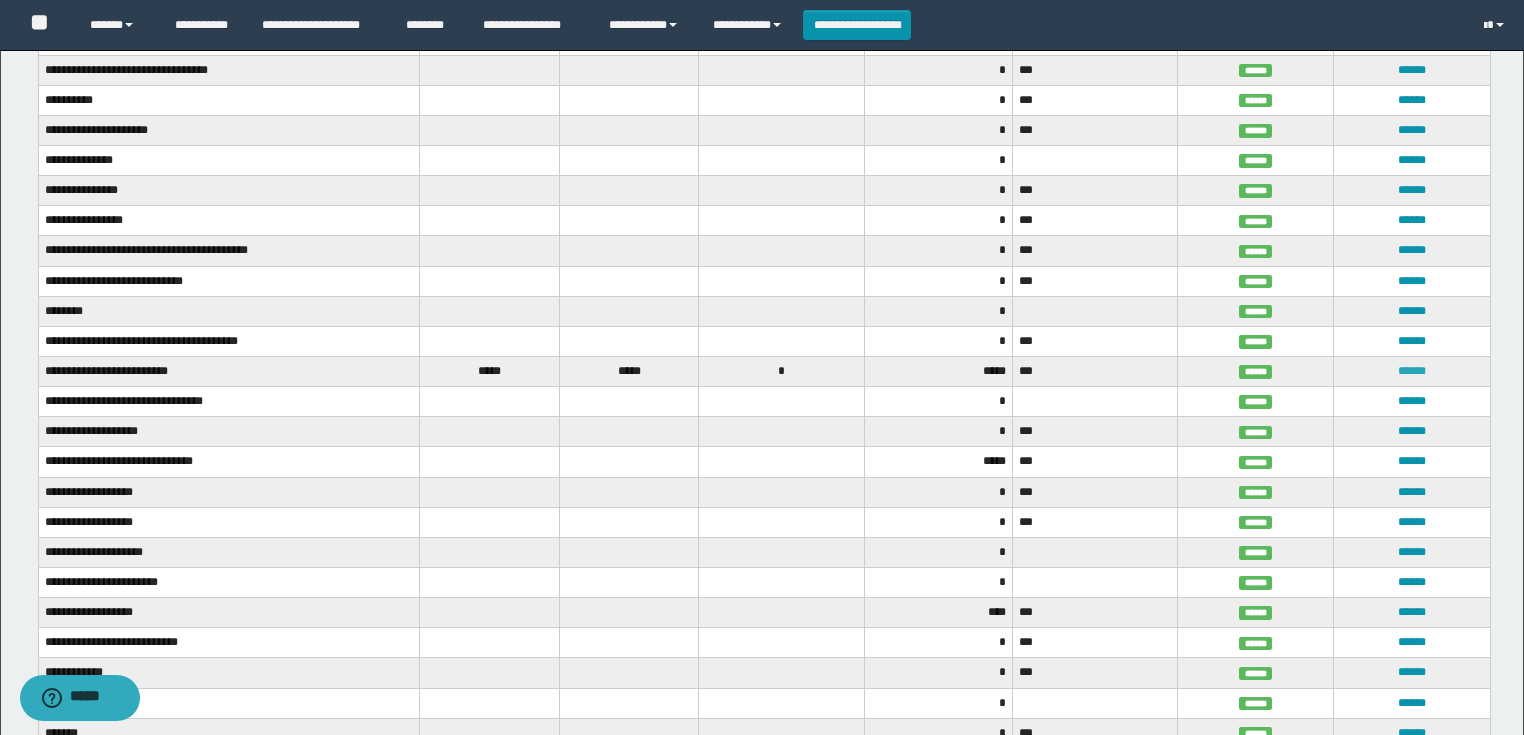 click on "******" at bounding box center (1412, 371) 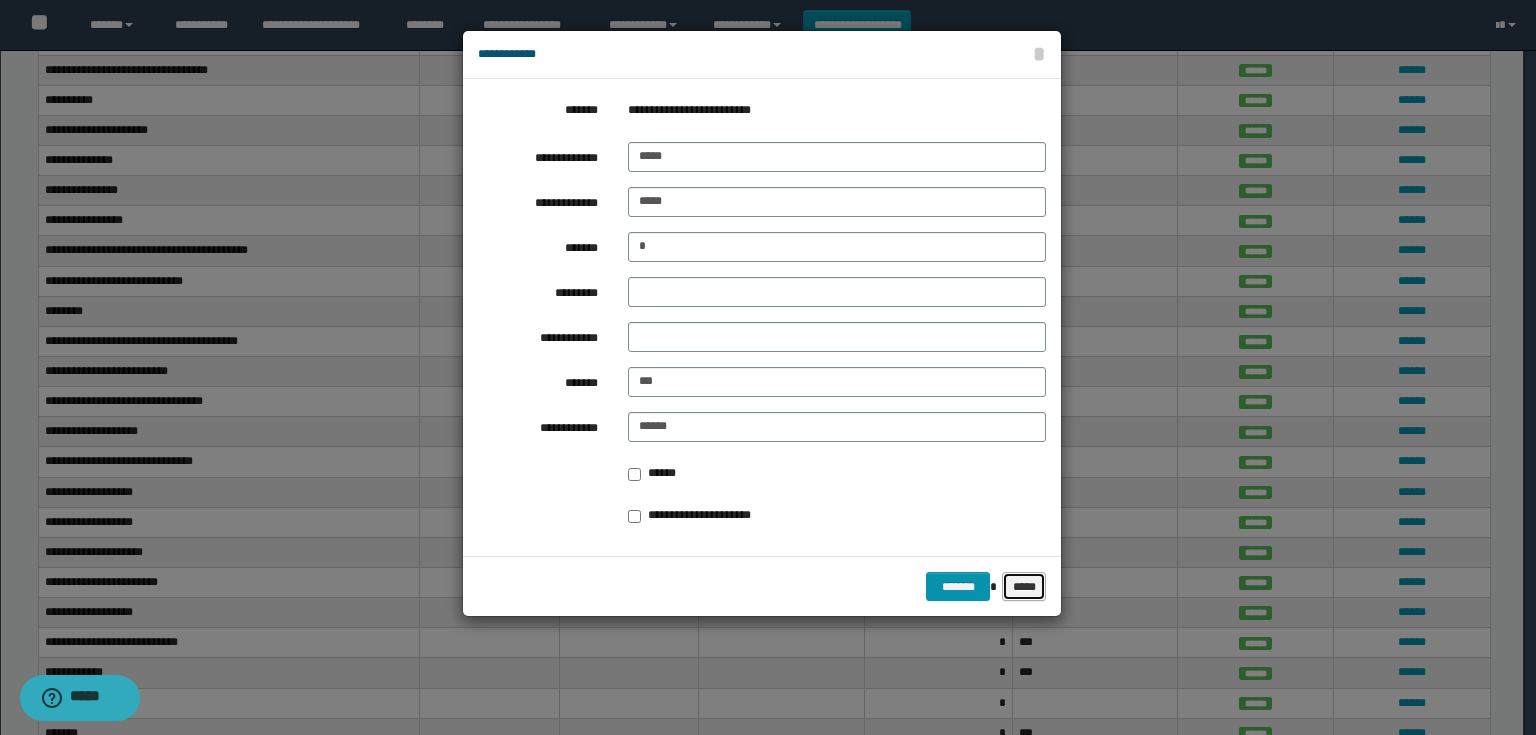 click on "*****" at bounding box center (1024, 587) 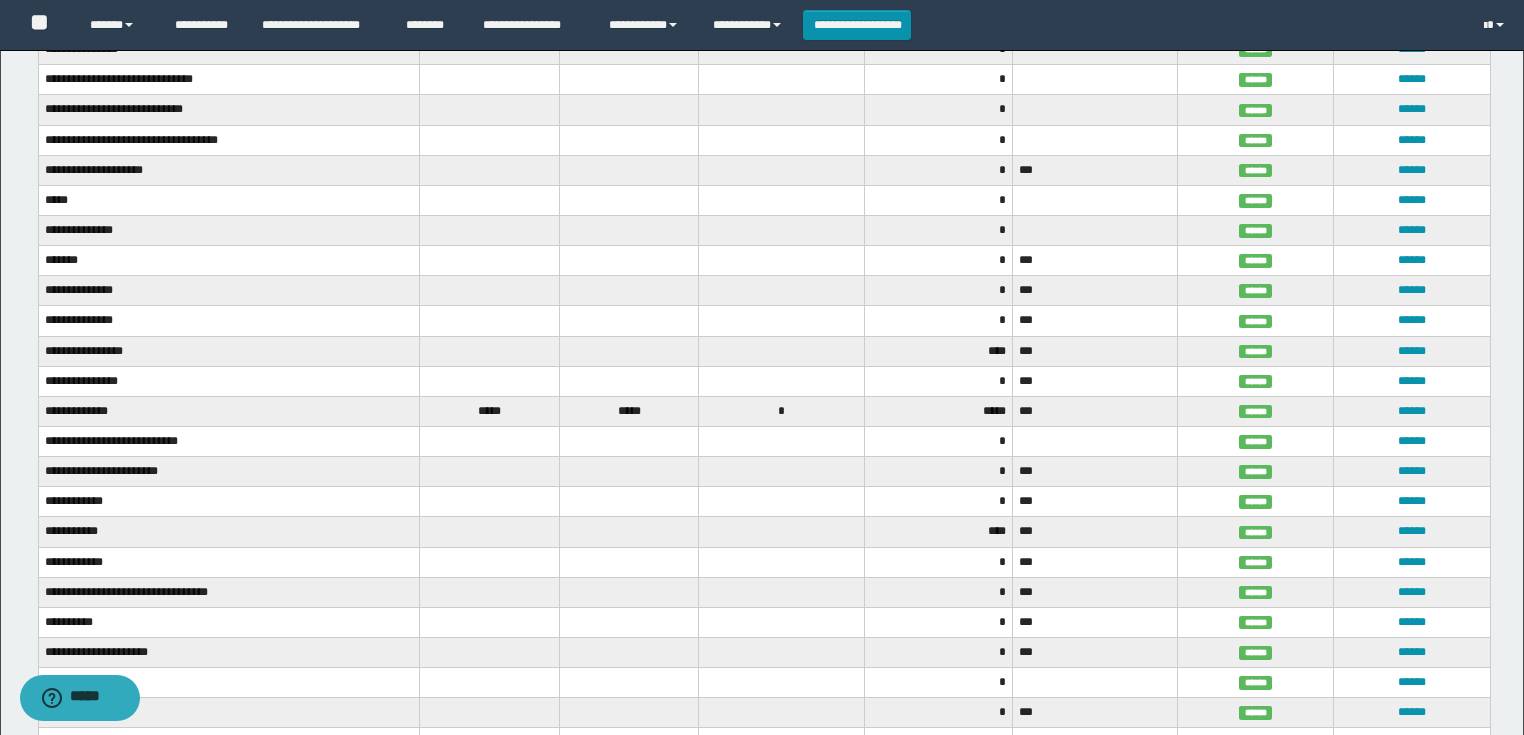 scroll, scrollTop: 1340, scrollLeft: 0, axis: vertical 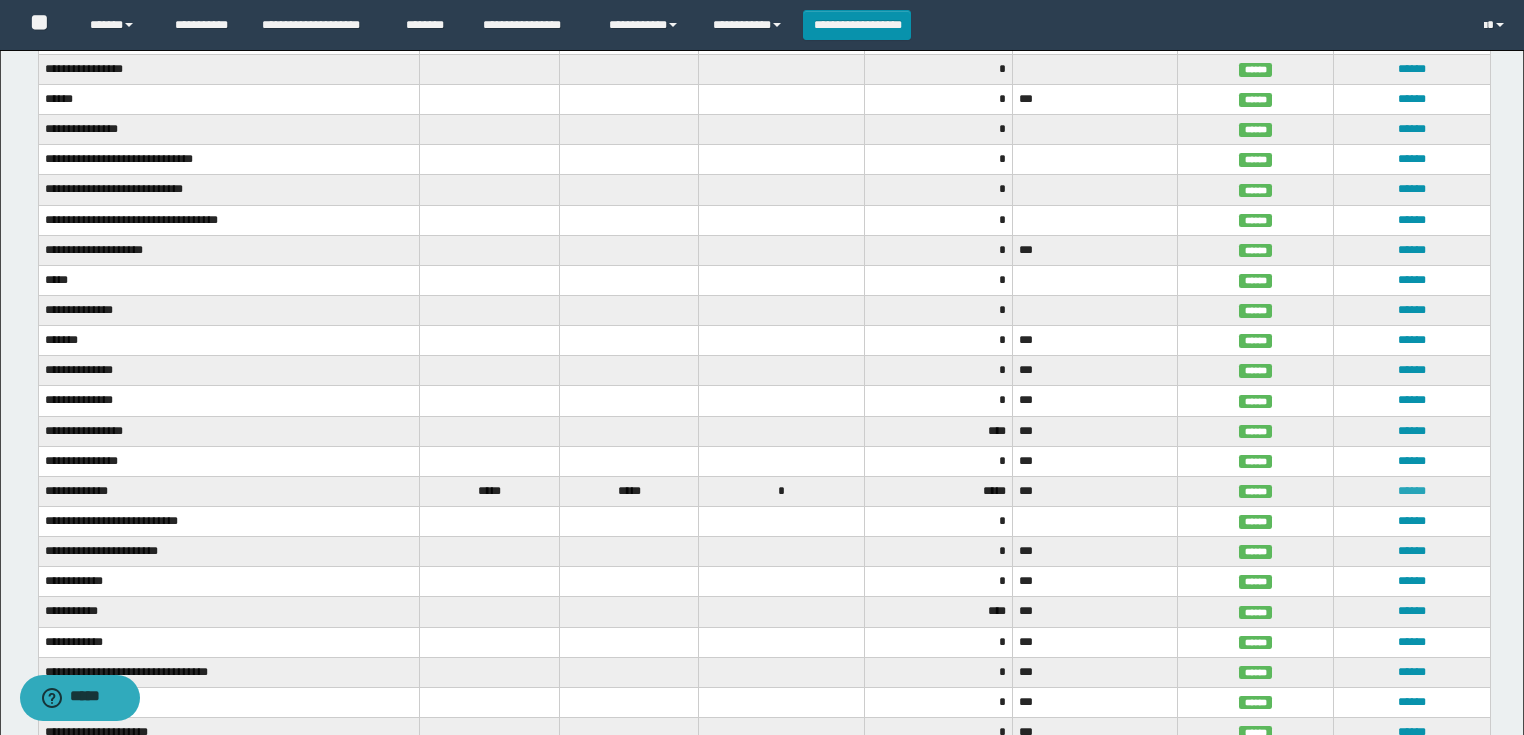 click on "******" at bounding box center (1412, 491) 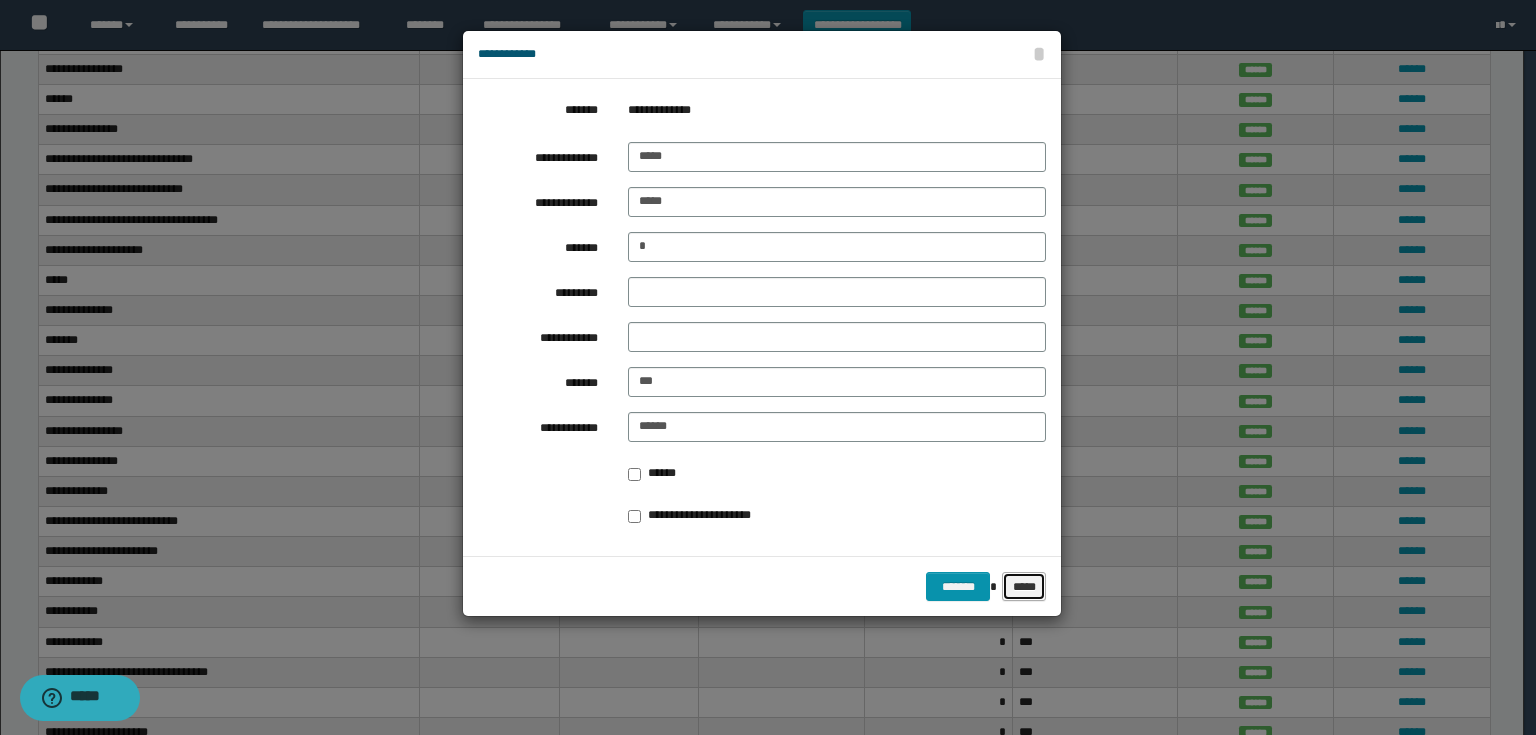 click on "*****" at bounding box center [1024, 587] 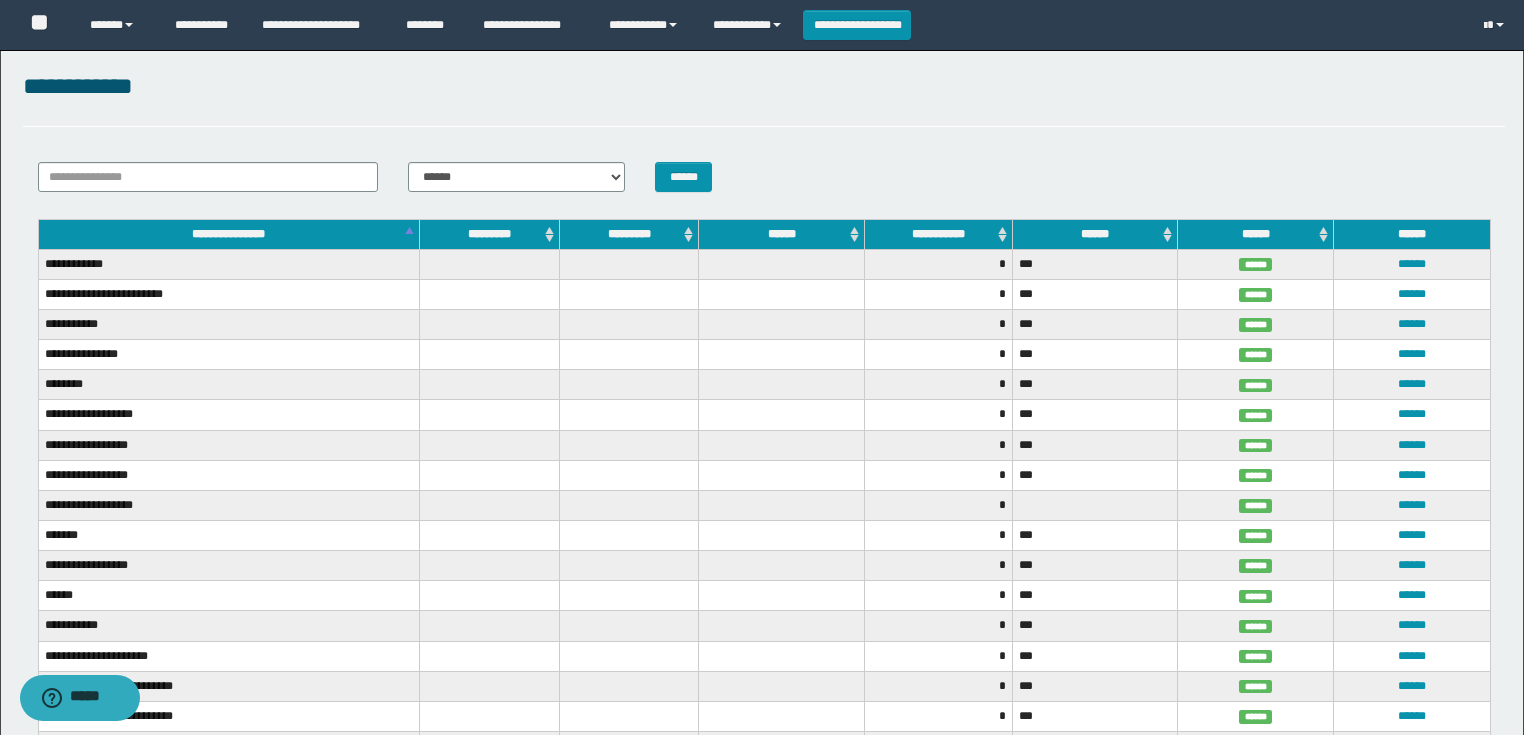 scroll, scrollTop: 0, scrollLeft: 0, axis: both 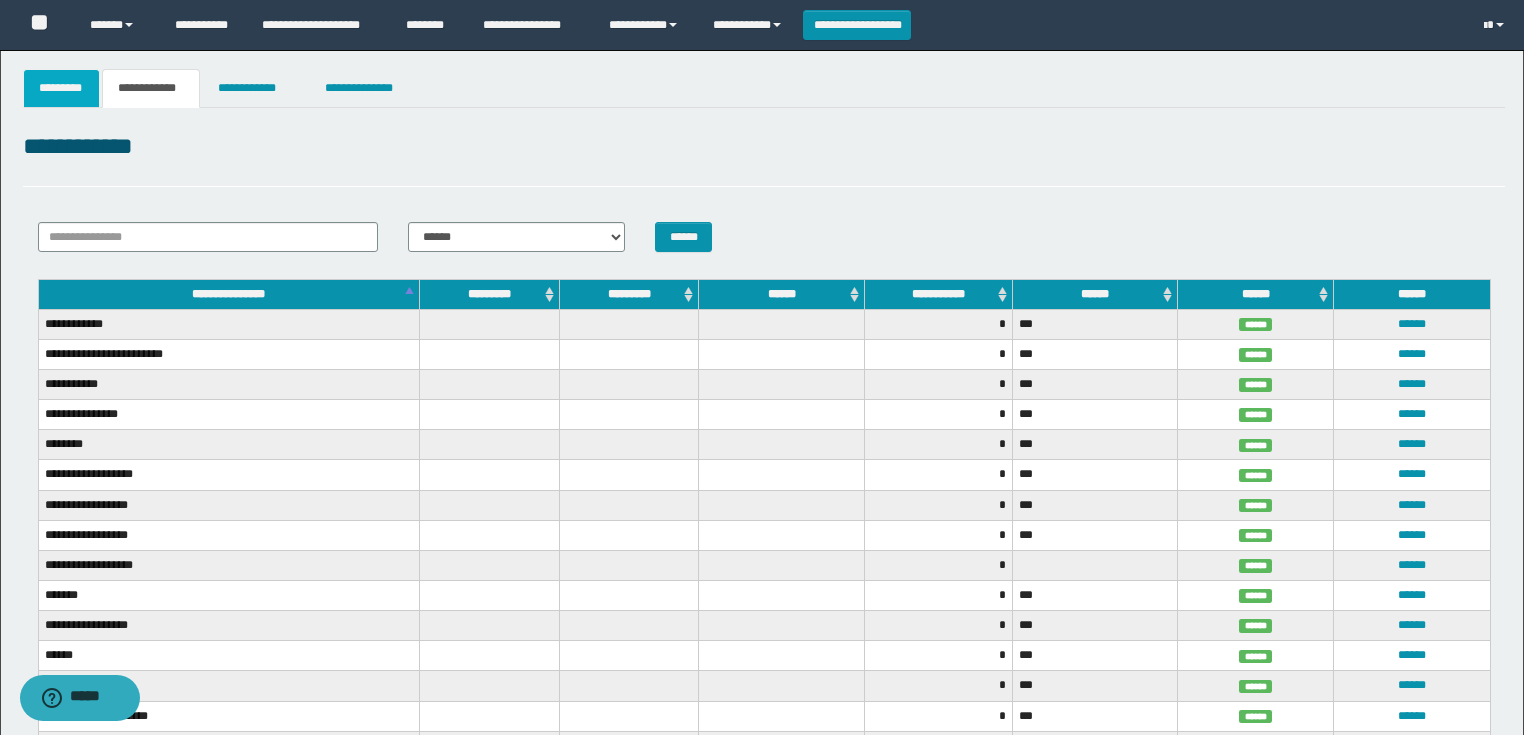 click on "*********" at bounding box center (62, 88) 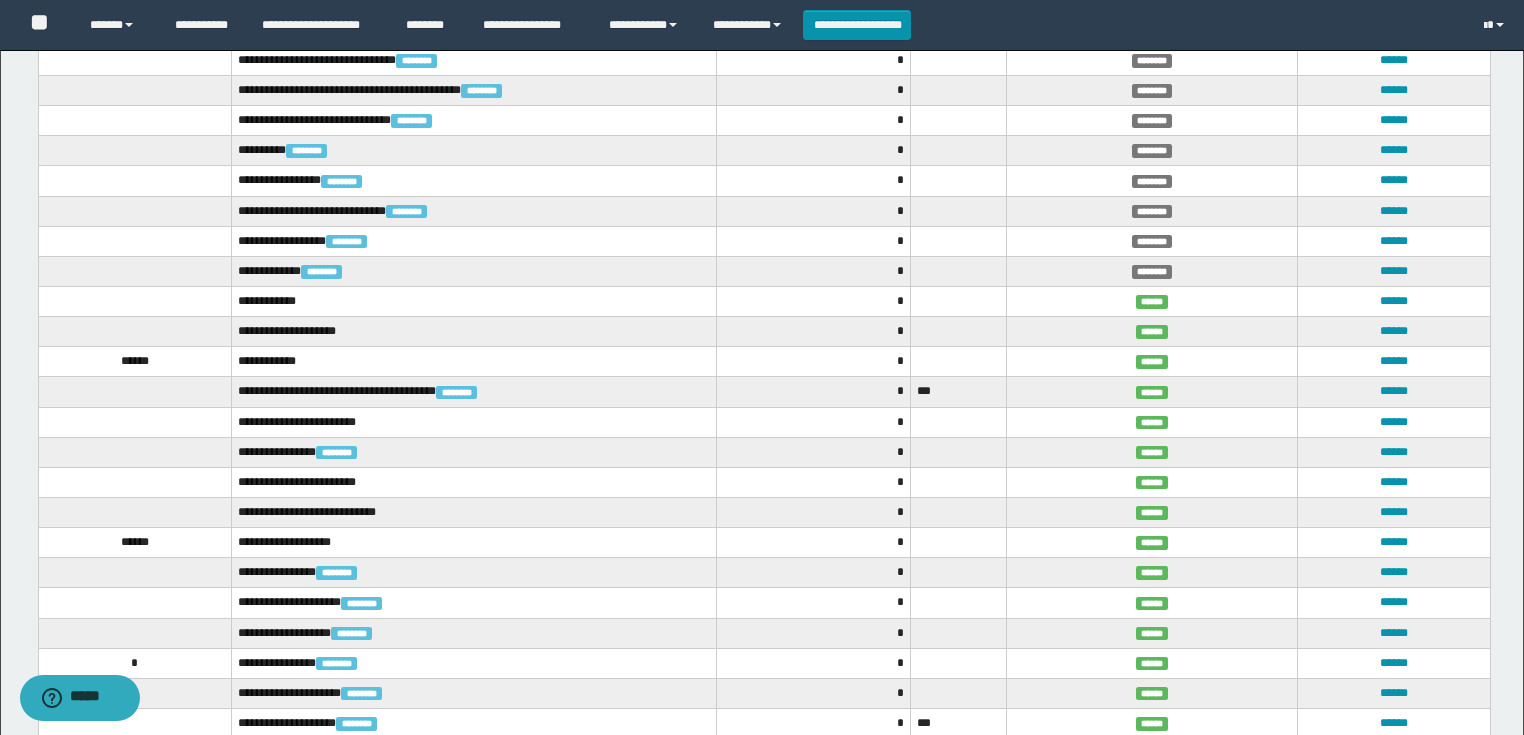 scroll, scrollTop: 1172, scrollLeft: 0, axis: vertical 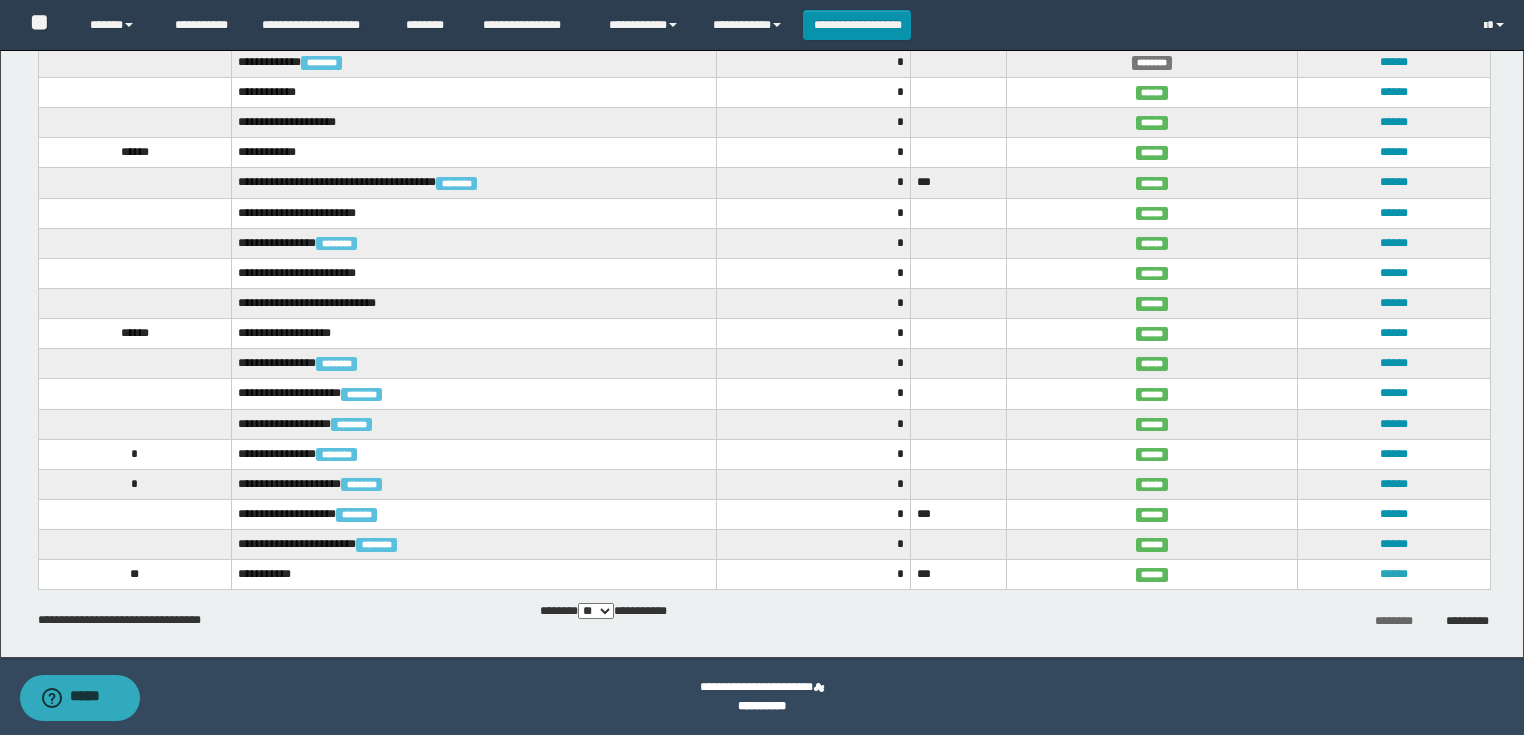 click on "******" at bounding box center [1394, 574] 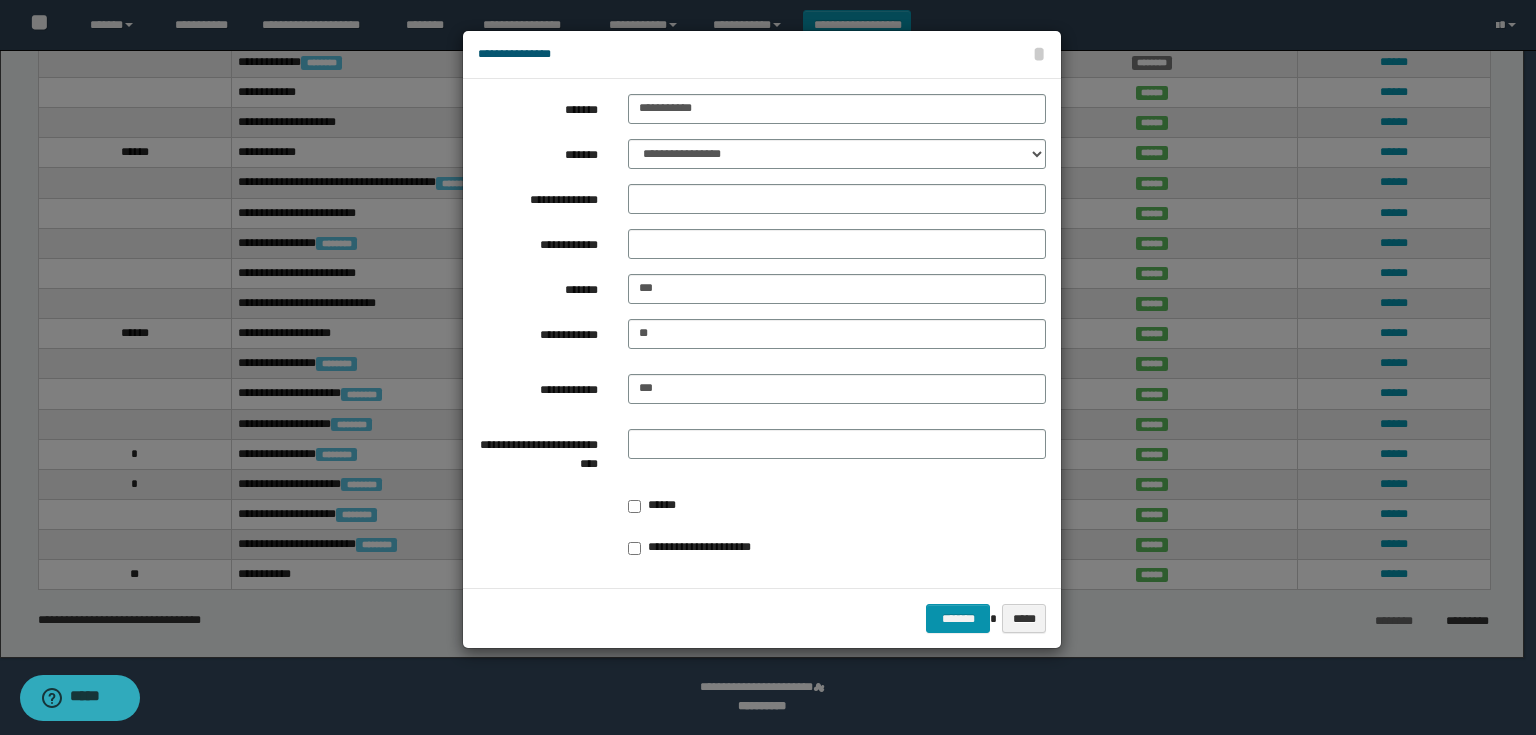 click at bounding box center [768, 367] 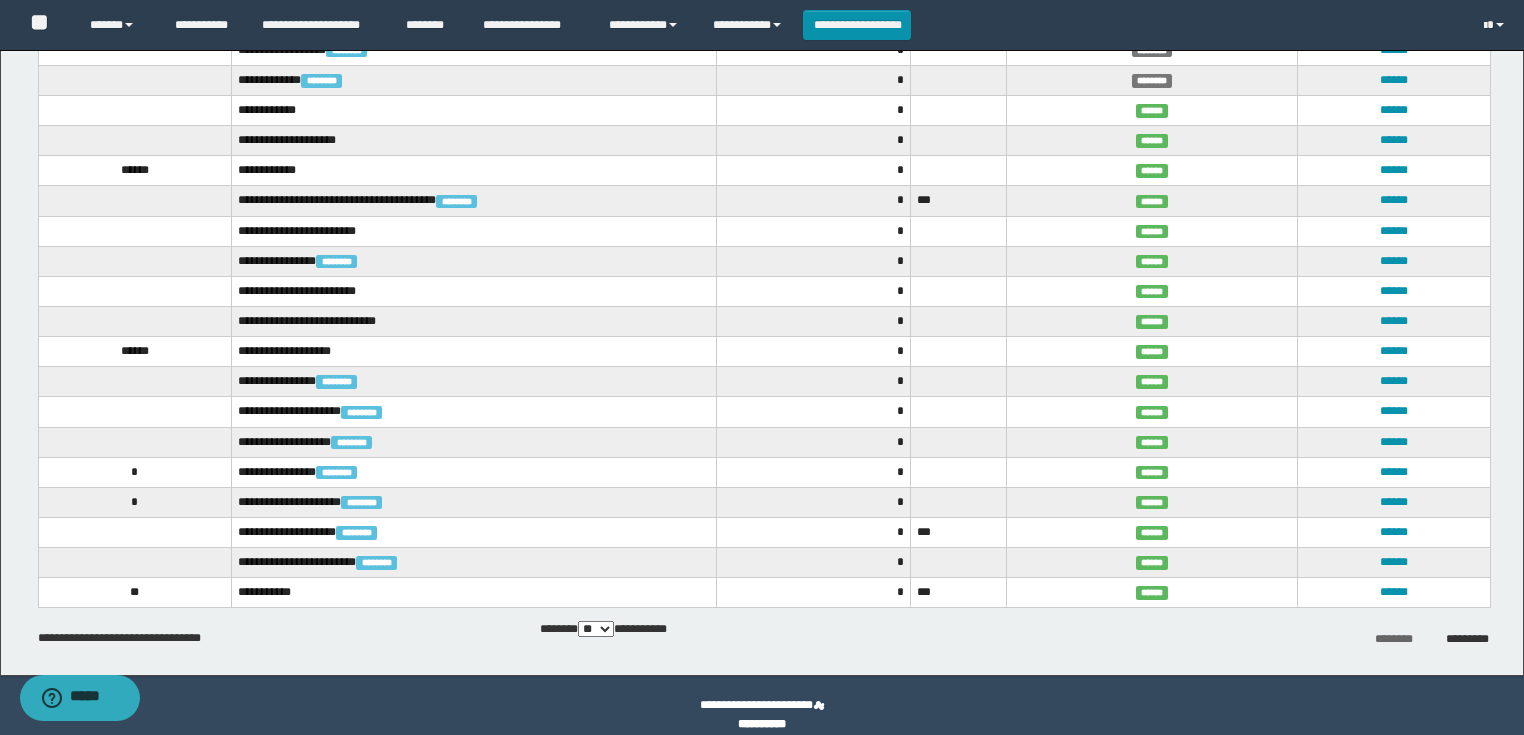scroll, scrollTop: 1172, scrollLeft: 0, axis: vertical 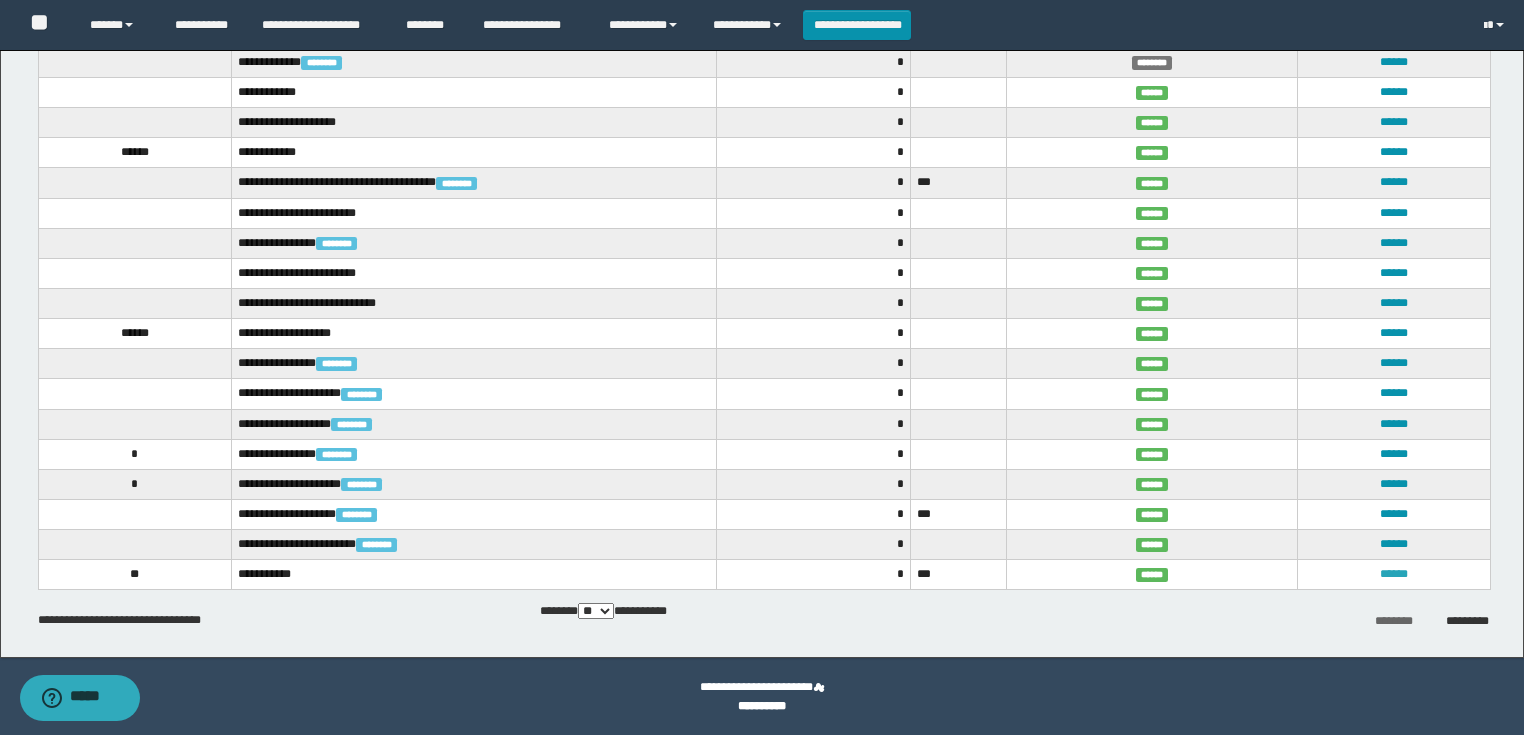 click on "******" at bounding box center [1394, 574] 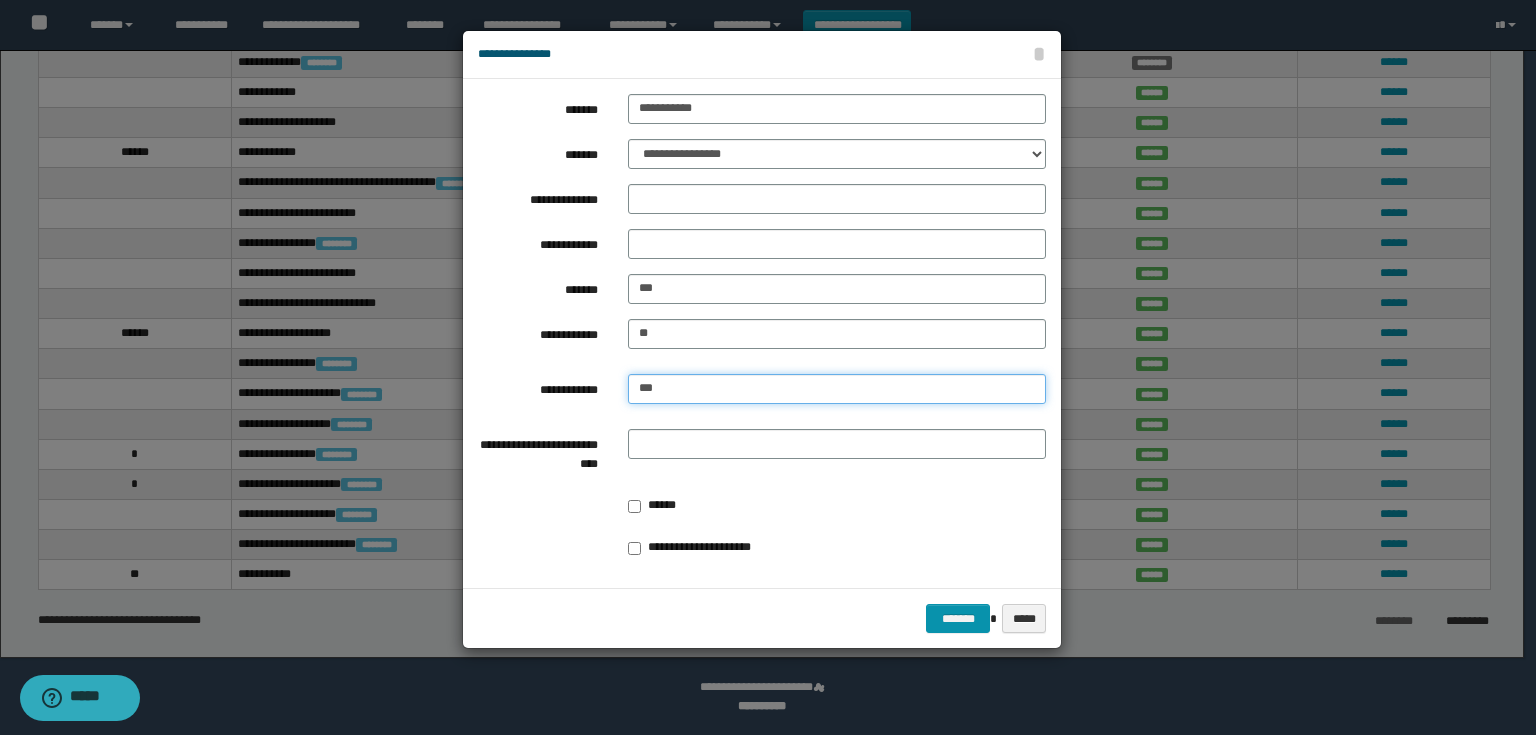 click on "***" at bounding box center (837, 389) 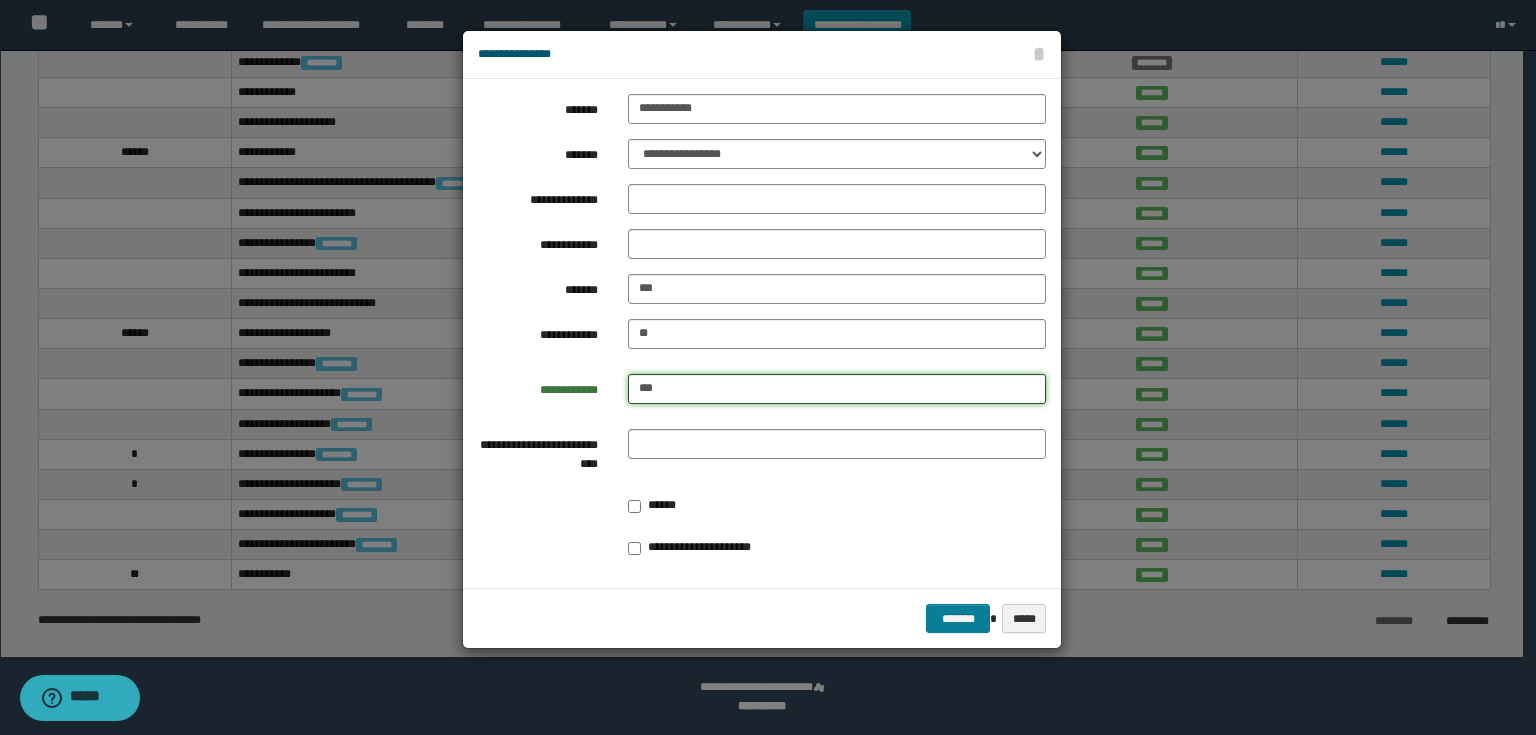 type on "***" 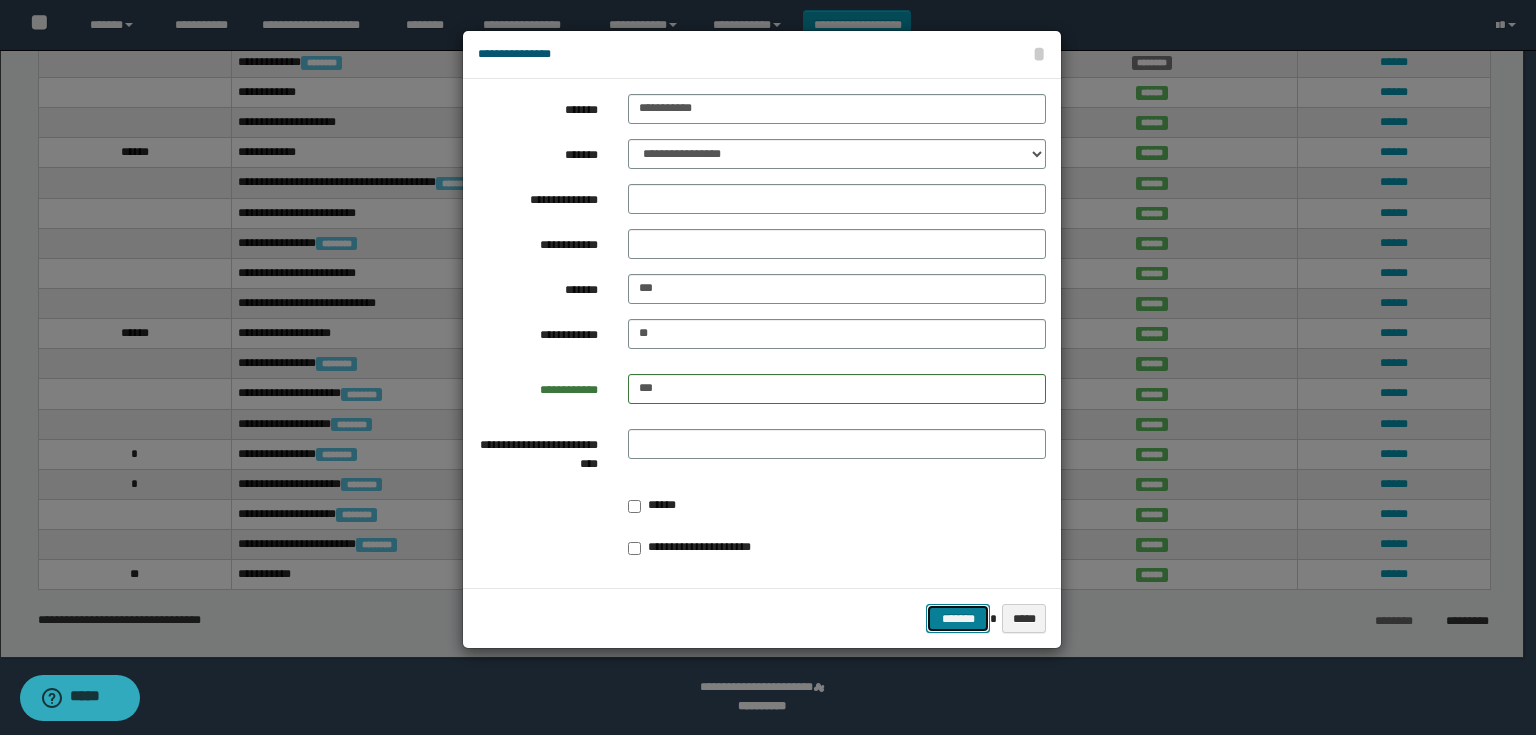 click on "*******" at bounding box center [958, 619] 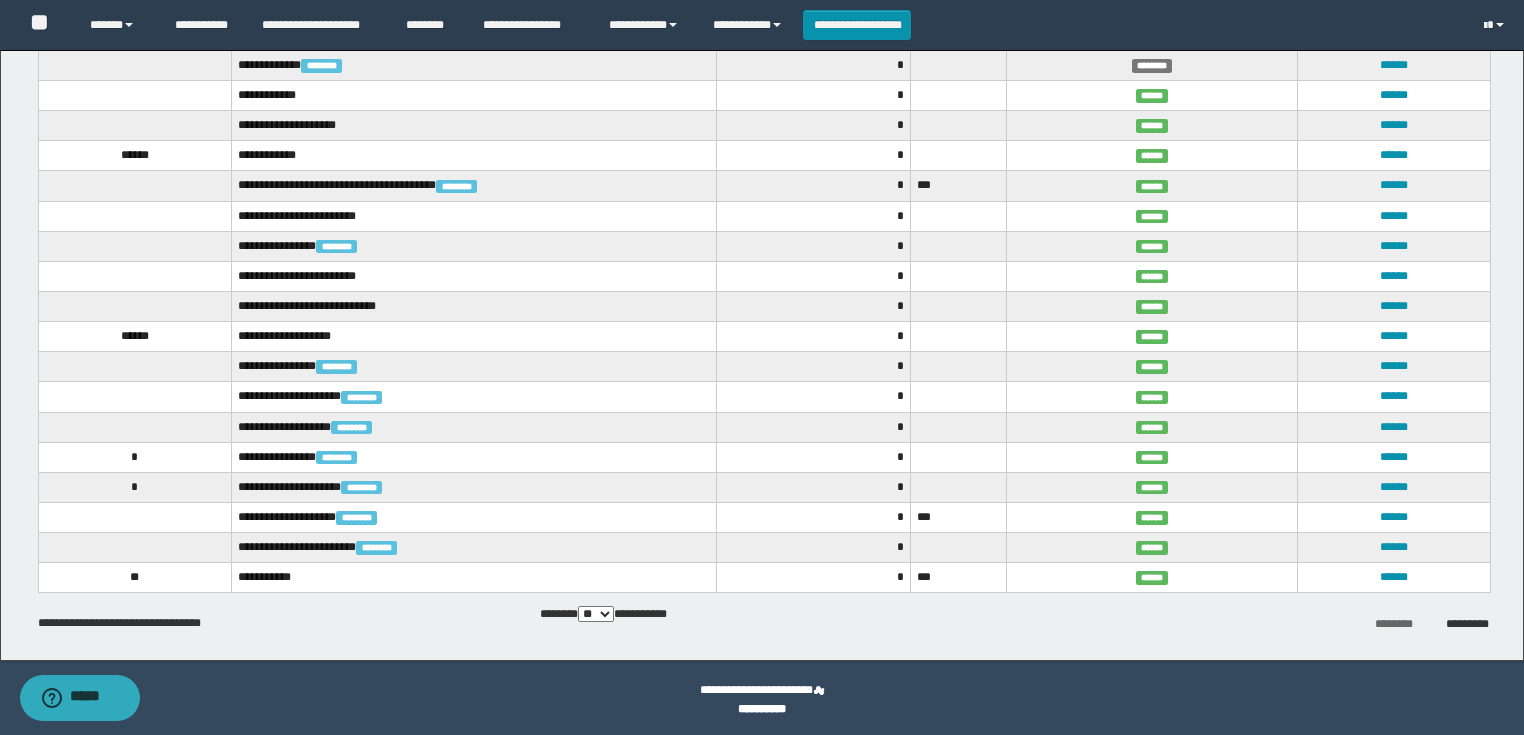 scroll, scrollTop: 1172, scrollLeft: 0, axis: vertical 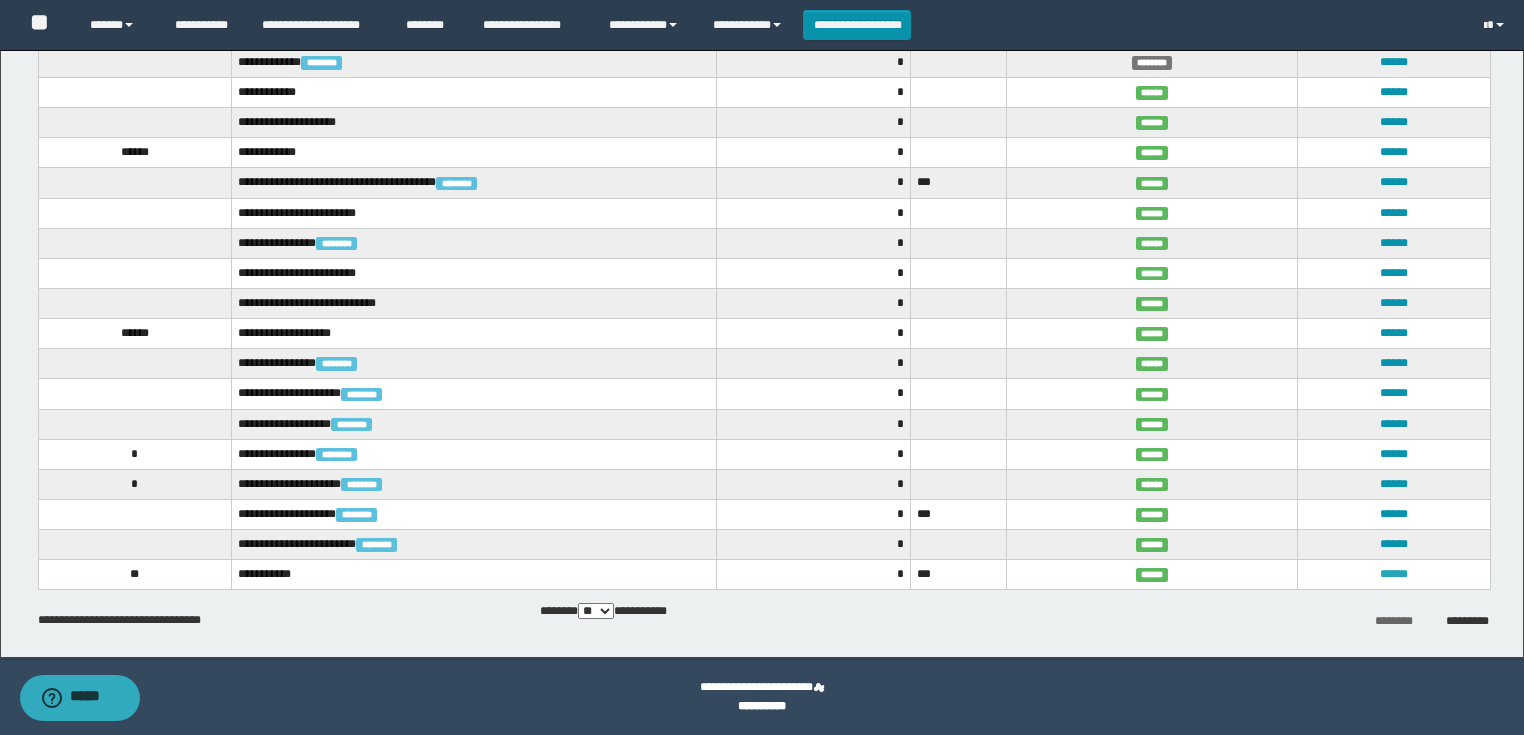 click on "******" at bounding box center [1394, 574] 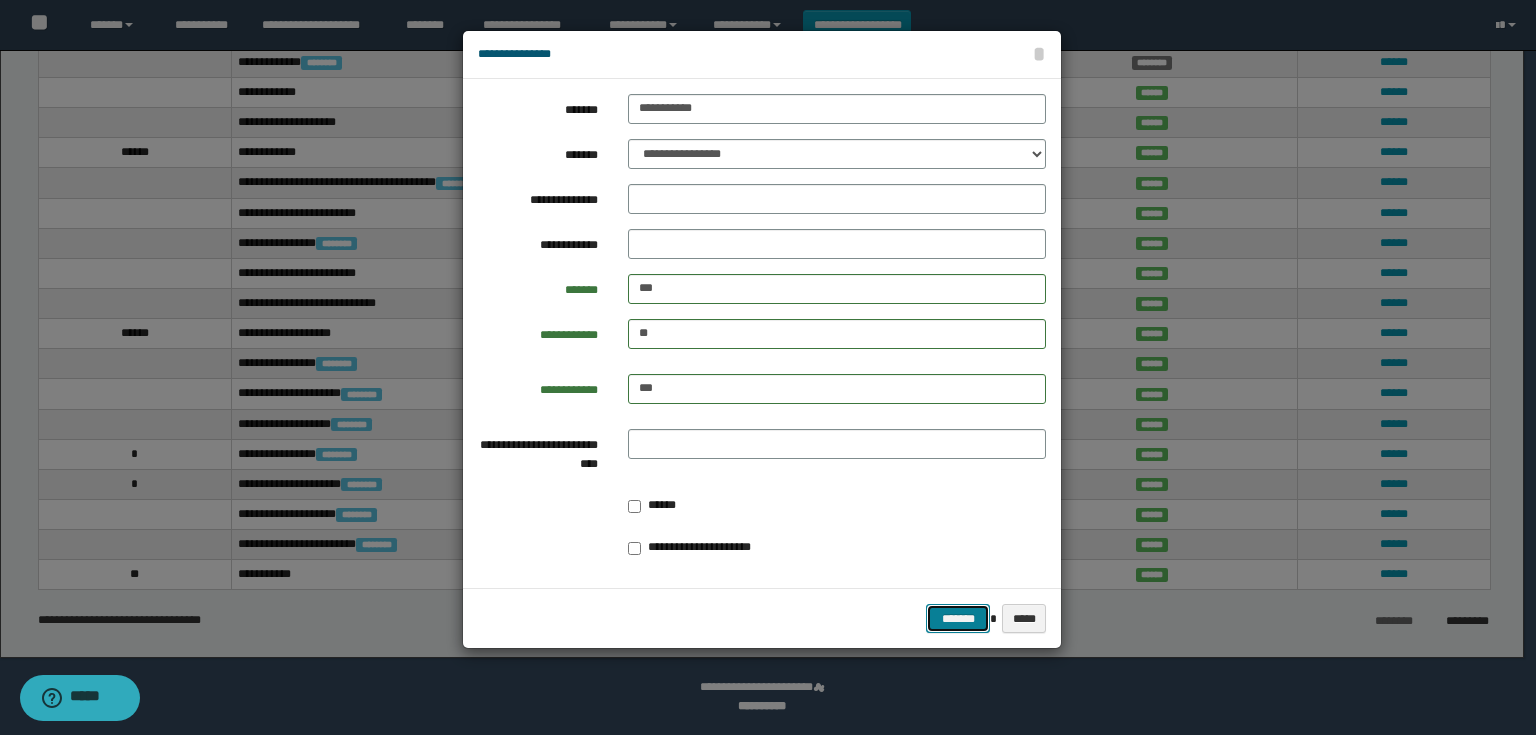click on "*******" at bounding box center [958, 619] 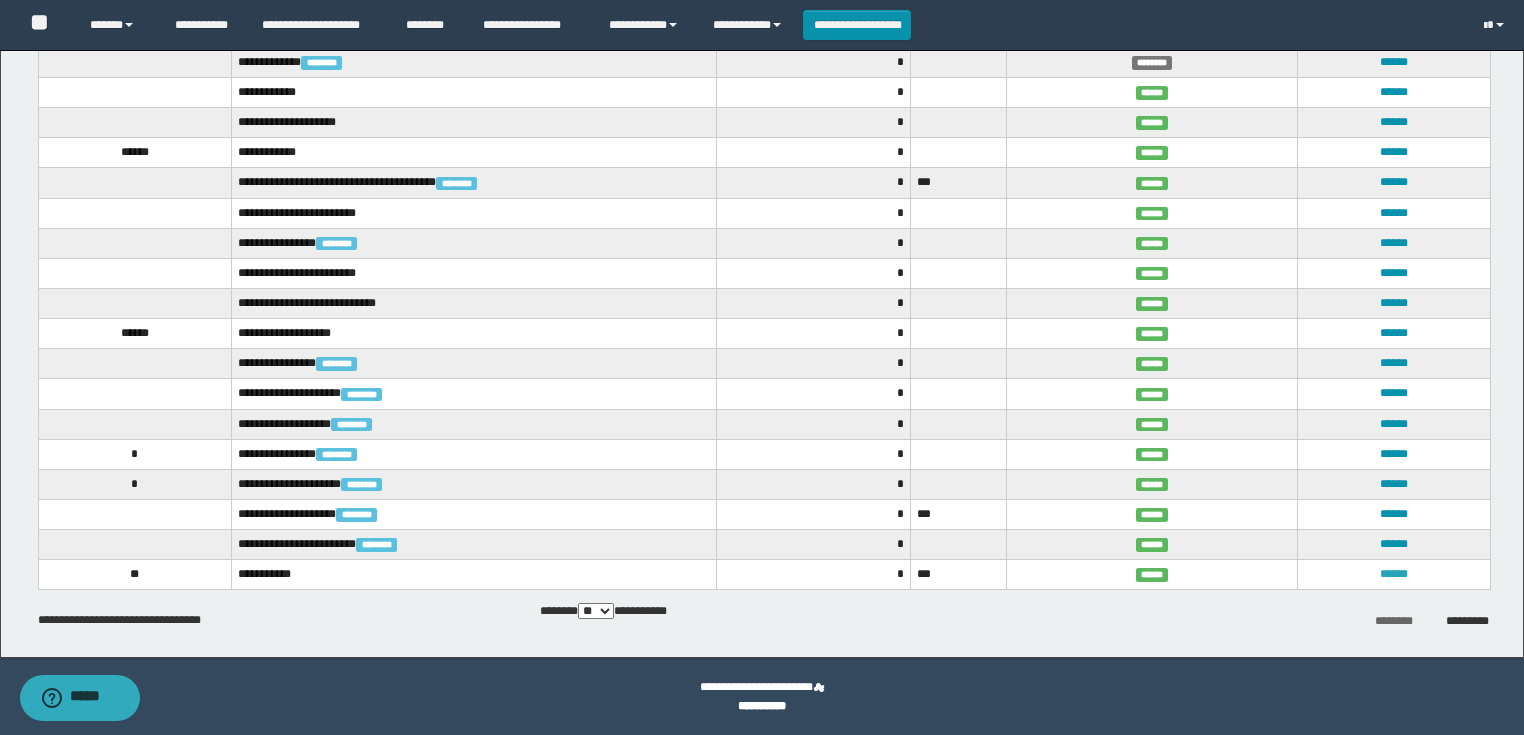 click on "******" at bounding box center [1394, 574] 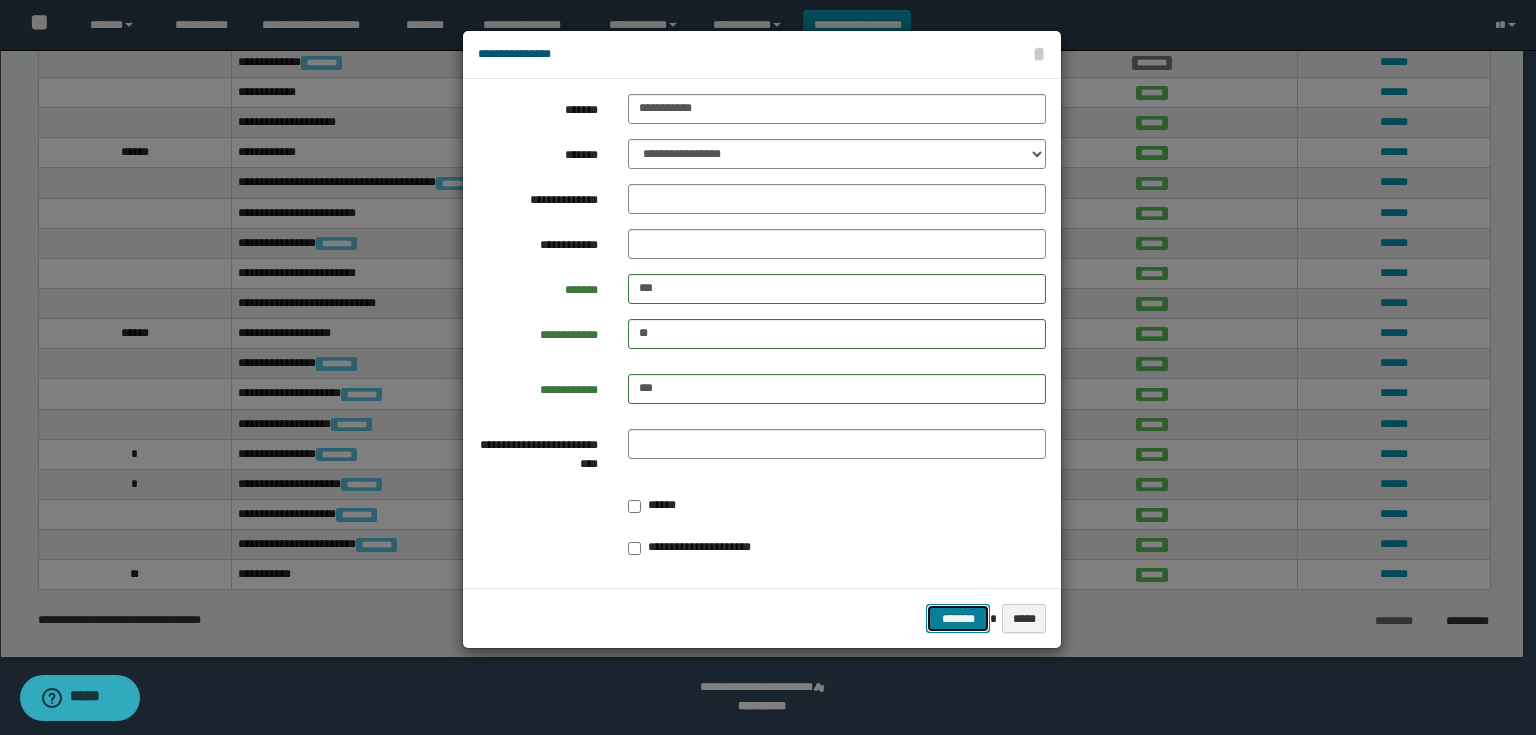click on "*******" at bounding box center (958, 619) 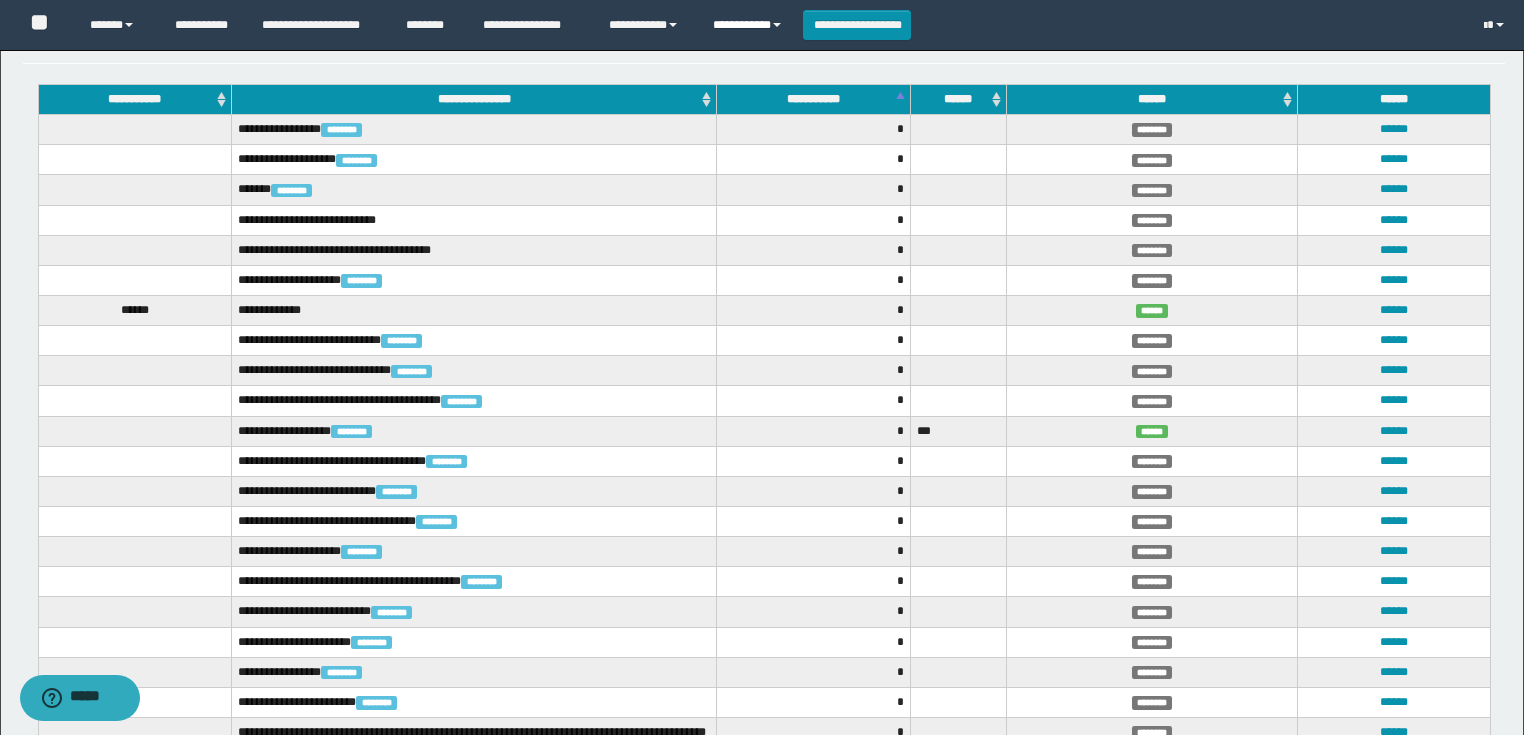 scroll, scrollTop: 0, scrollLeft: 0, axis: both 